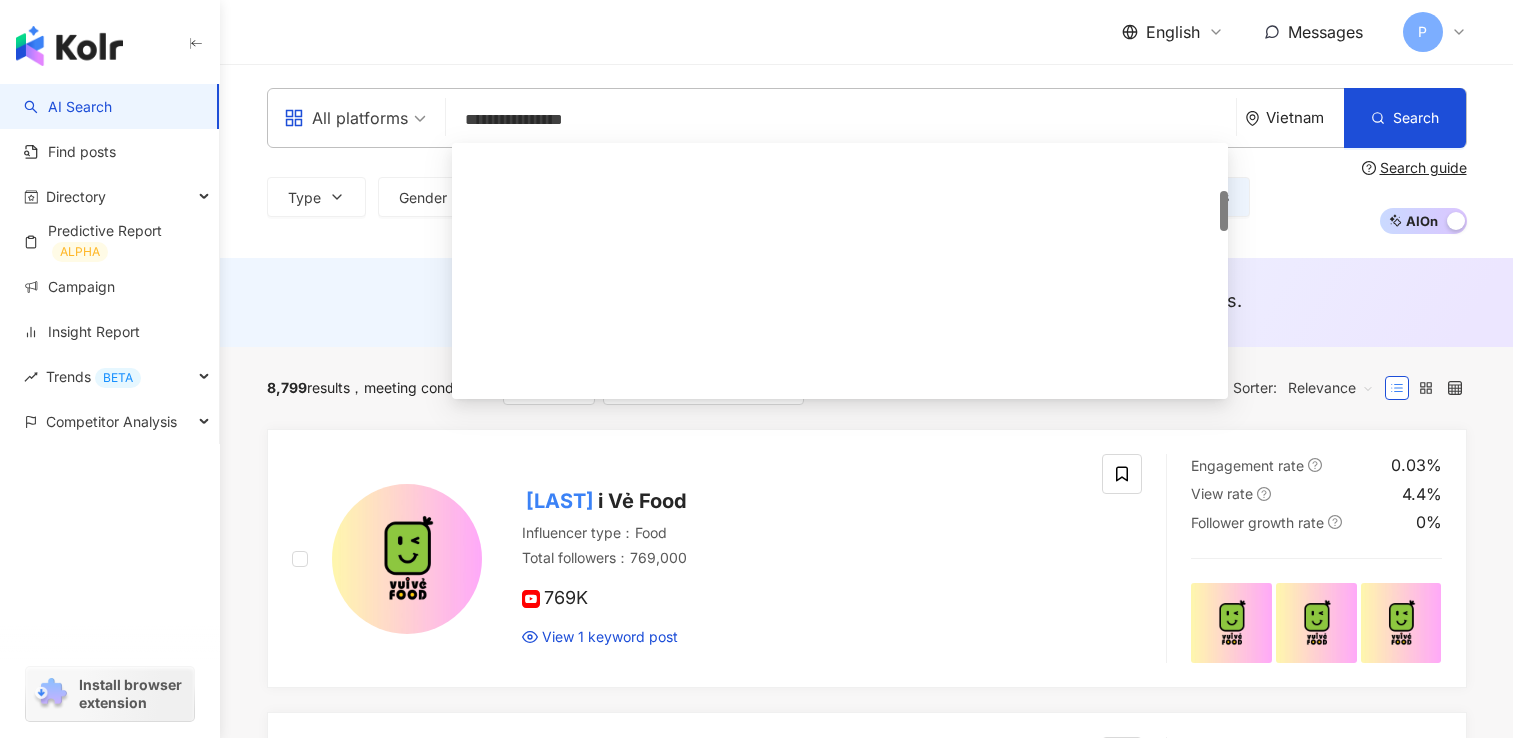 scroll, scrollTop: 0, scrollLeft: 0, axis: both 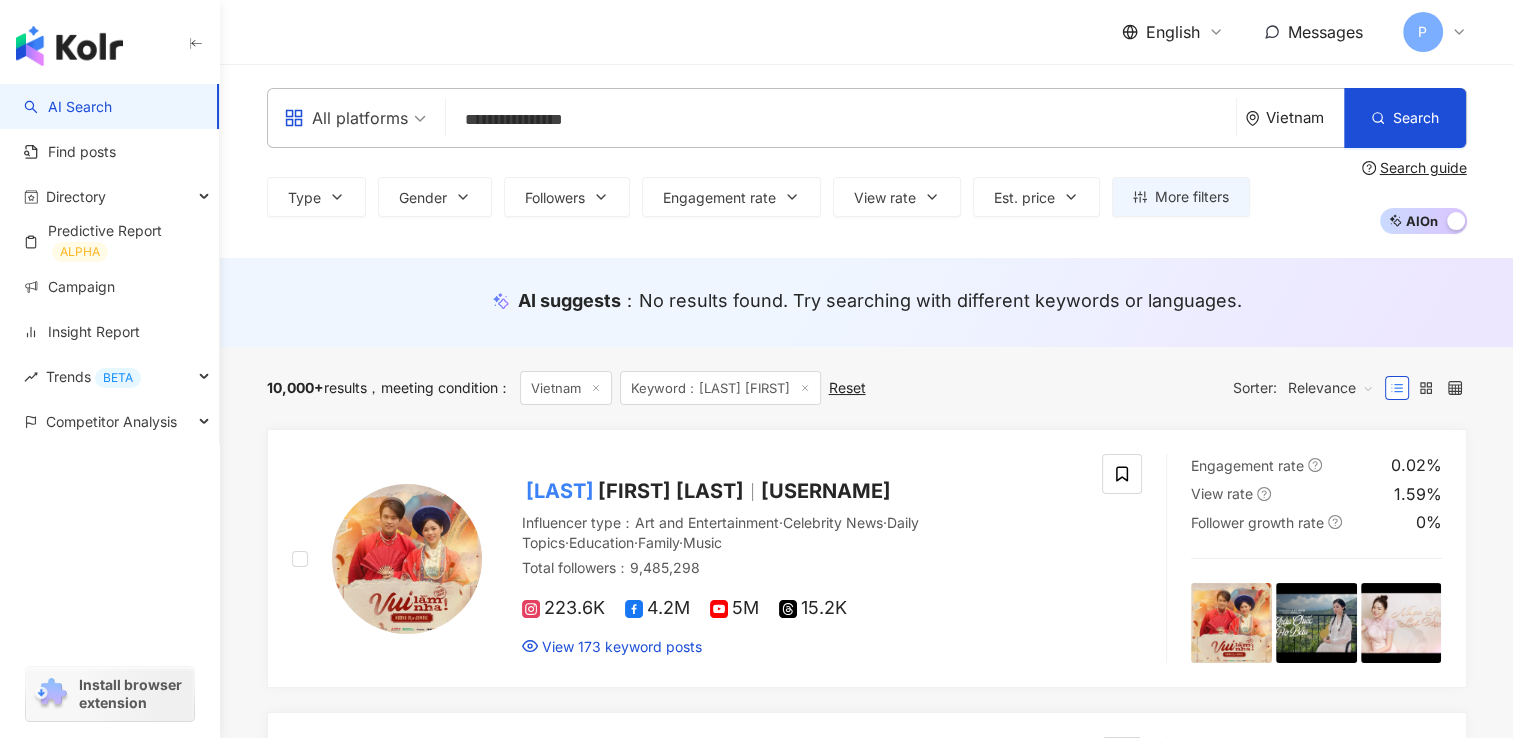 drag, startPoint x: 607, startPoint y: 118, endPoint x: 449, endPoint y: 122, distance: 158.05063 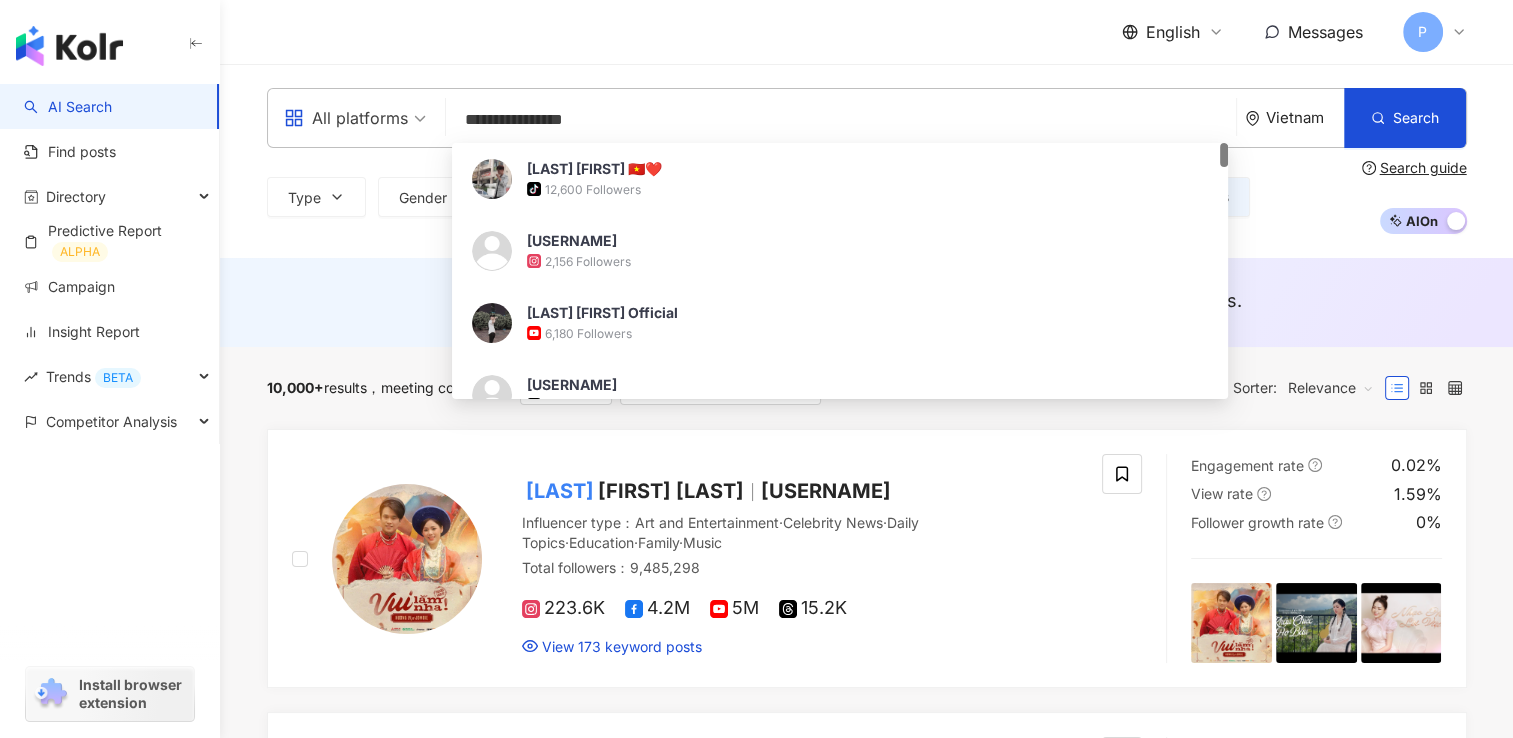 click on "**********" at bounding box center [841, 120] 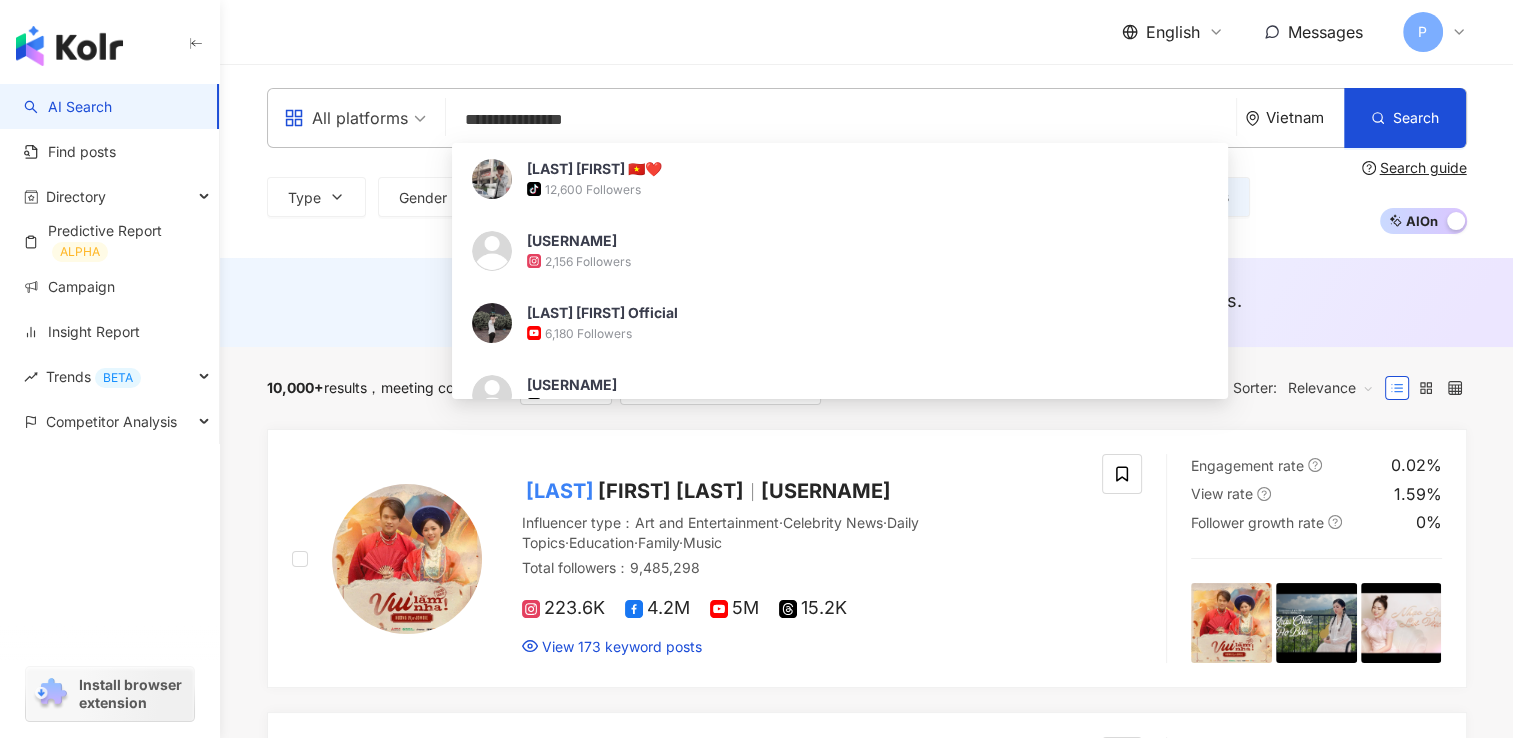 drag, startPoint x: 666, startPoint y: 119, endPoint x: 205, endPoint y: 126, distance: 461.05313 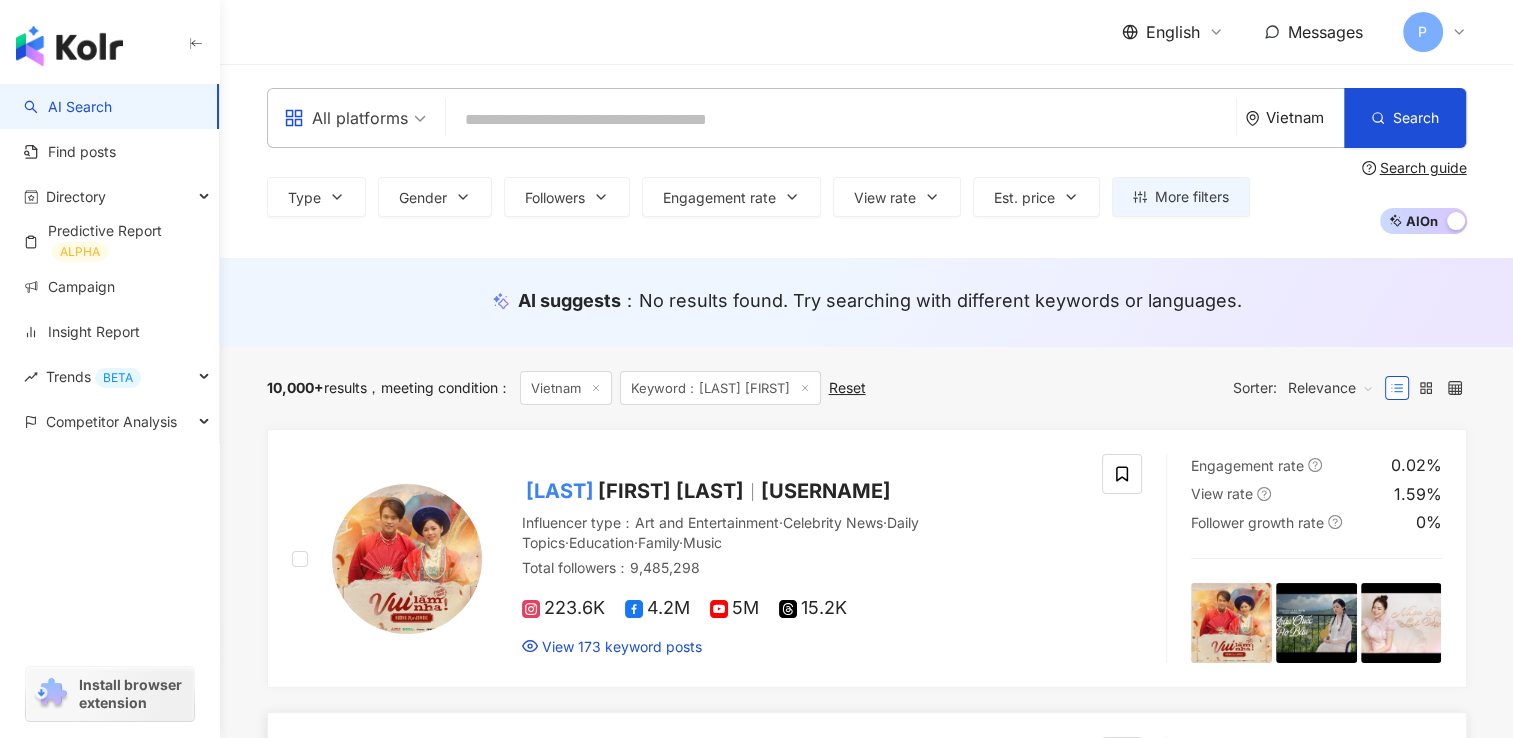 type 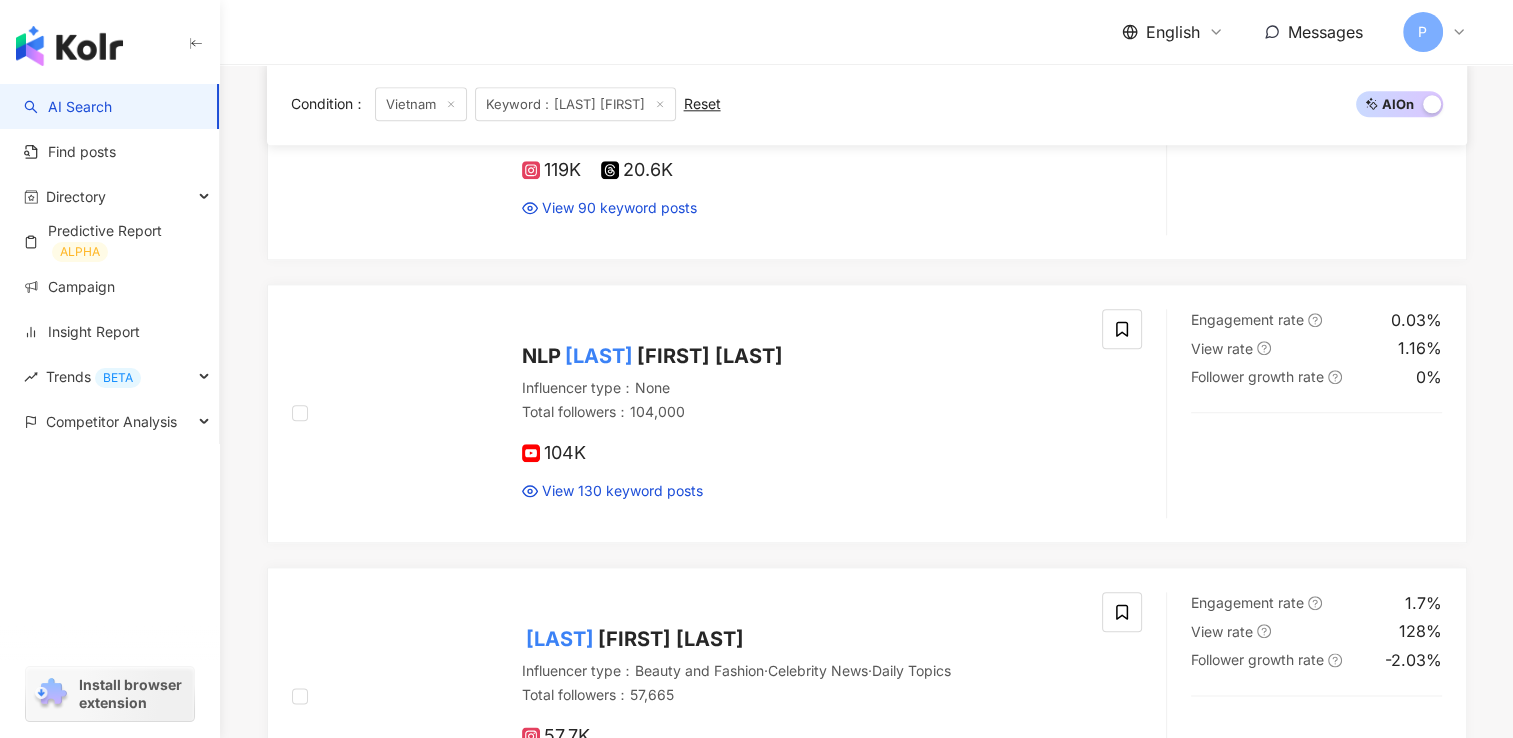 scroll, scrollTop: 2300, scrollLeft: 0, axis: vertical 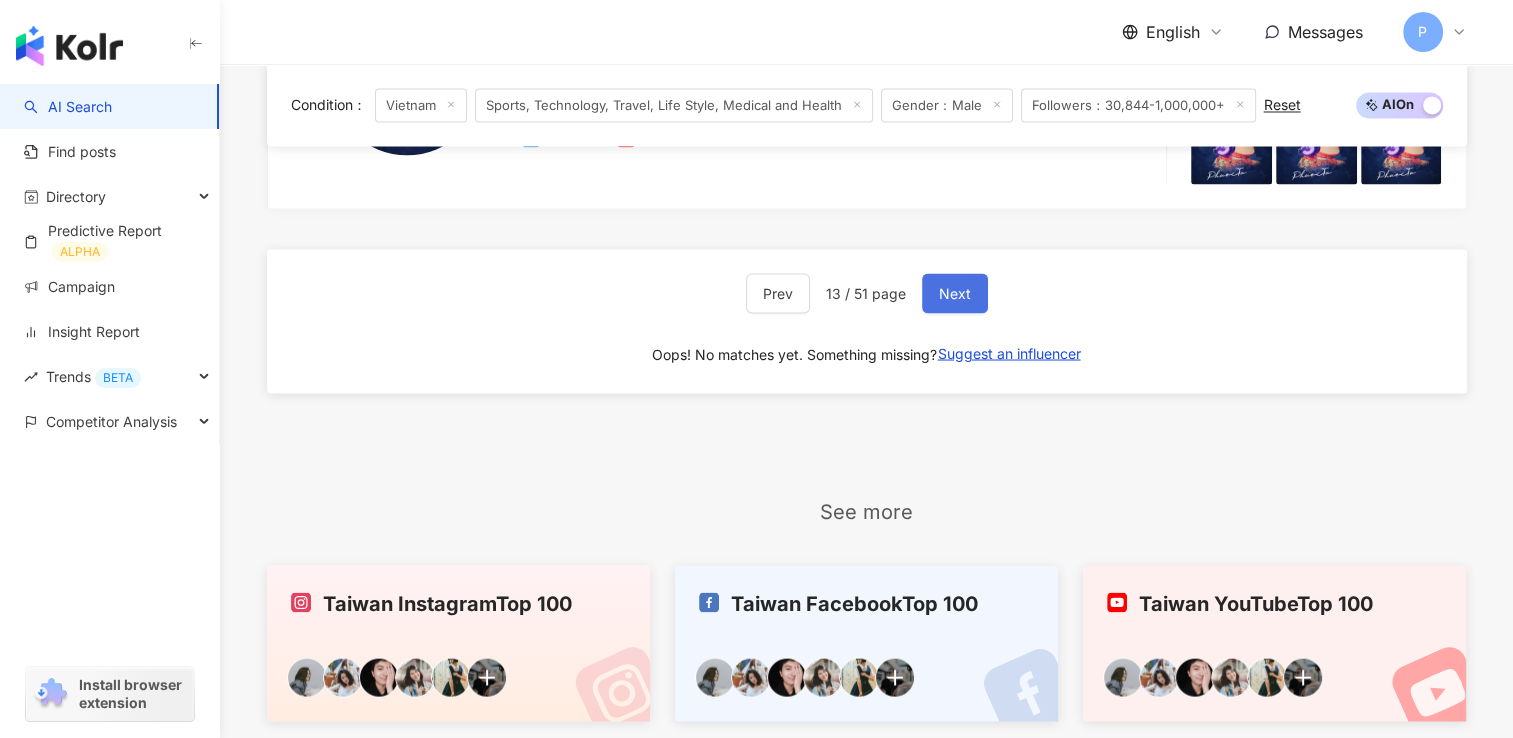 click on "Next" at bounding box center [955, 293] 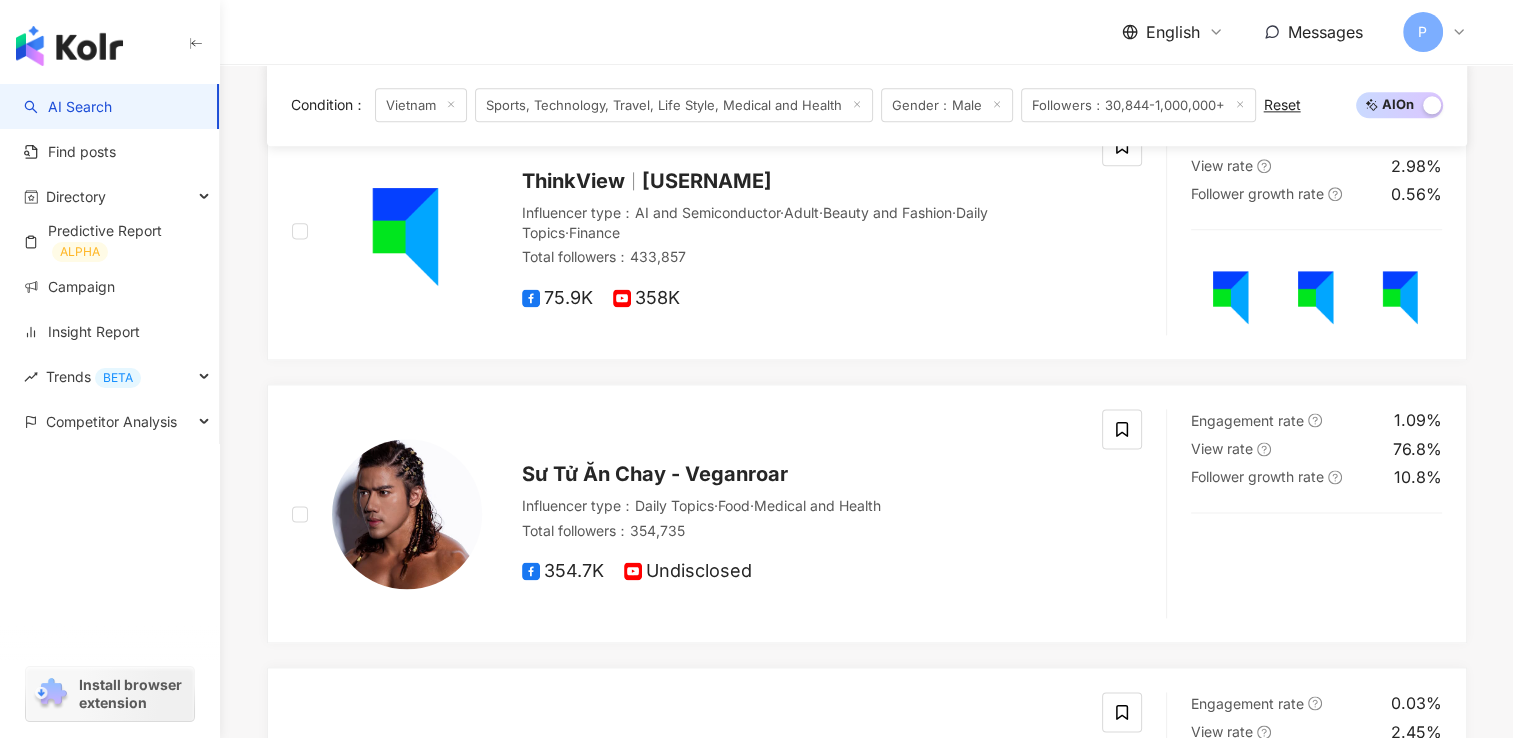 scroll, scrollTop: 3300, scrollLeft: 0, axis: vertical 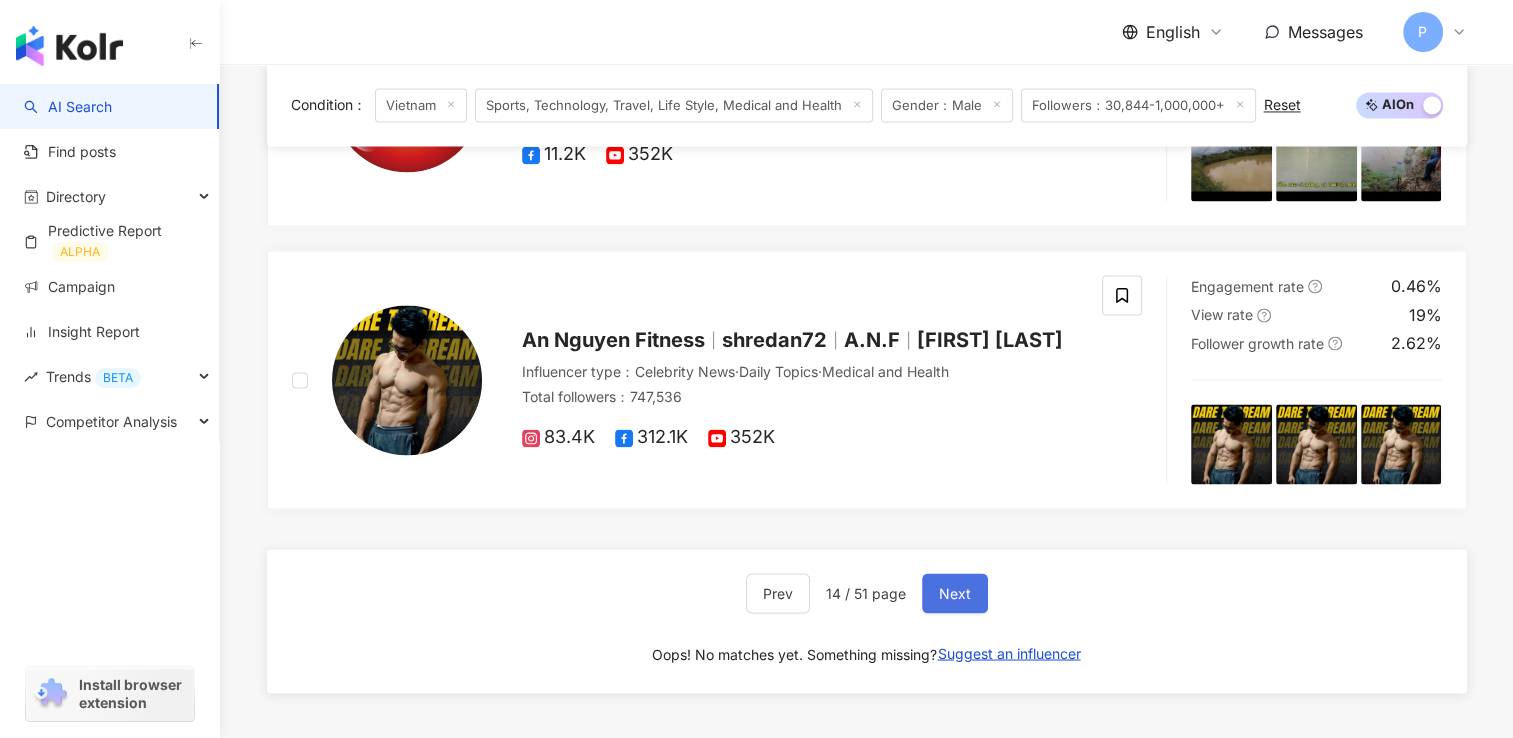click on "Next" at bounding box center [955, 593] 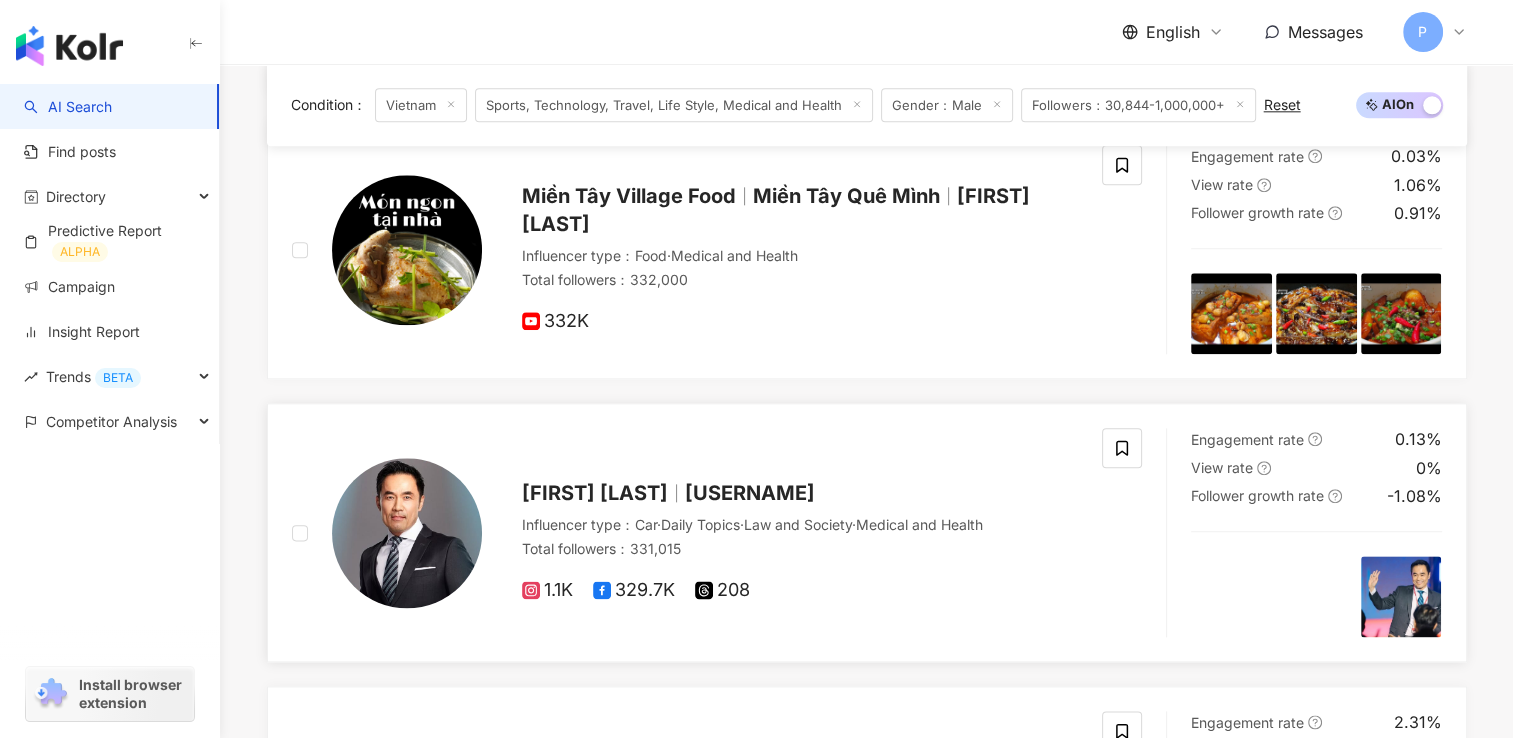 scroll, scrollTop: 2300, scrollLeft: 0, axis: vertical 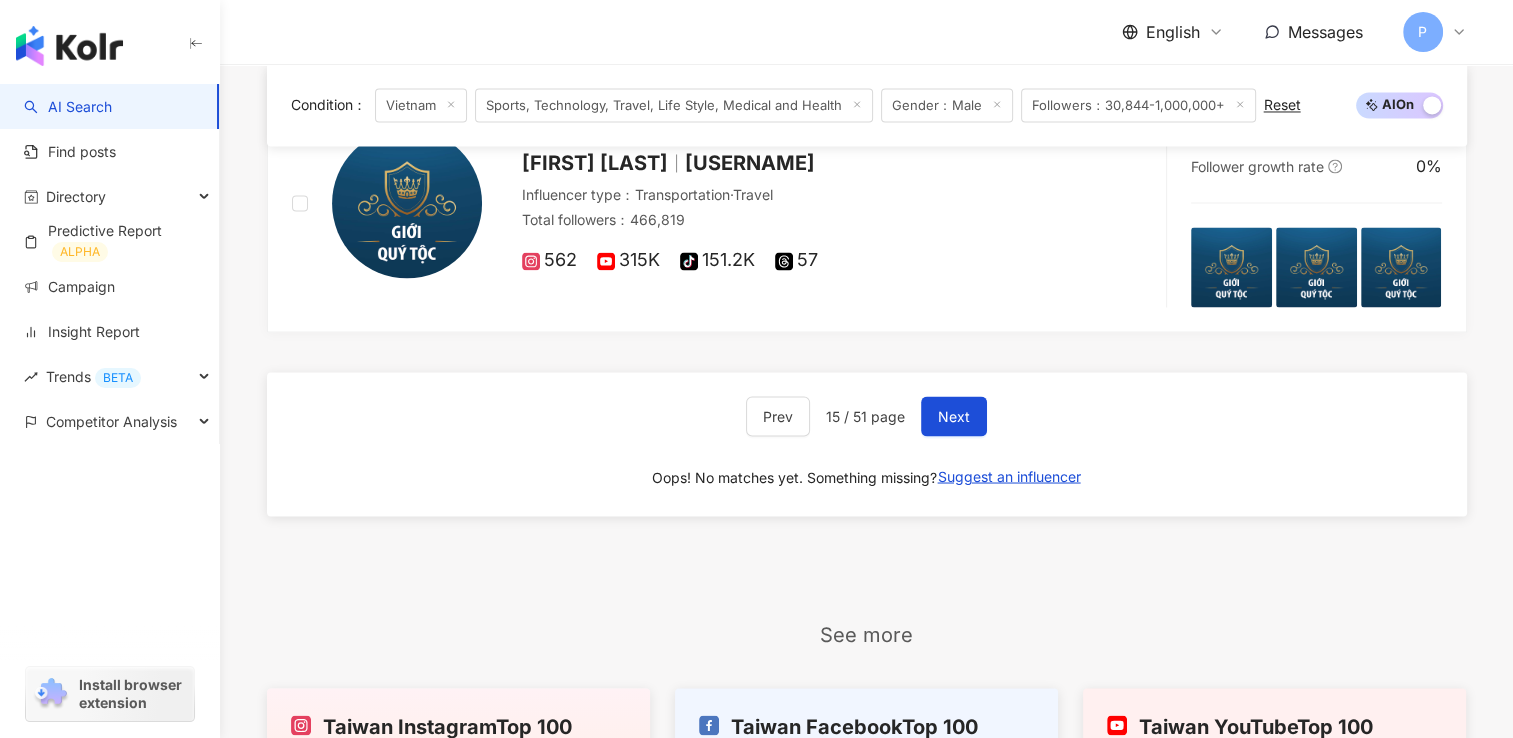 drag, startPoint x: 962, startPoint y: 406, endPoint x: 814, endPoint y: 126, distance: 316.70807 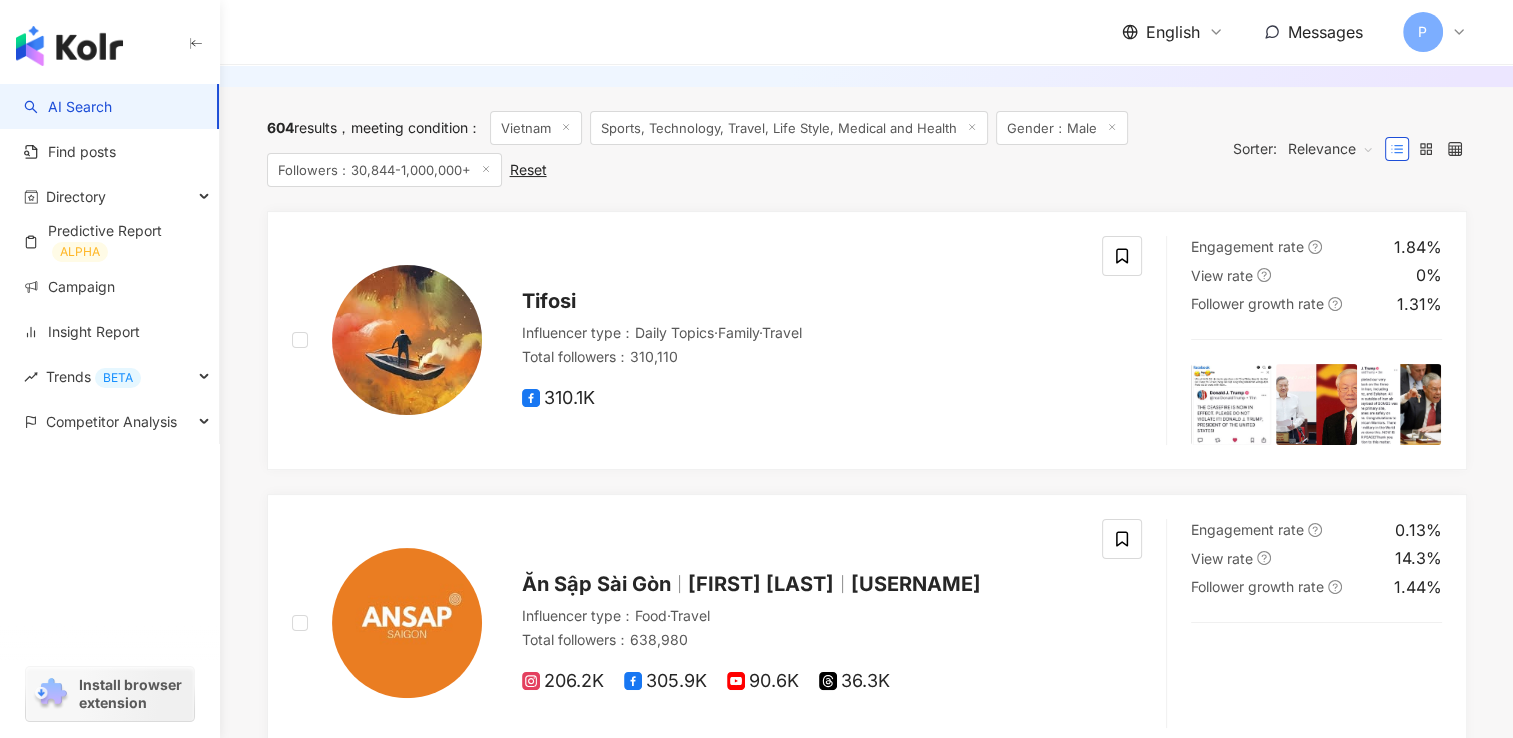 scroll, scrollTop: 236, scrollLeft: 0, axis: vertical 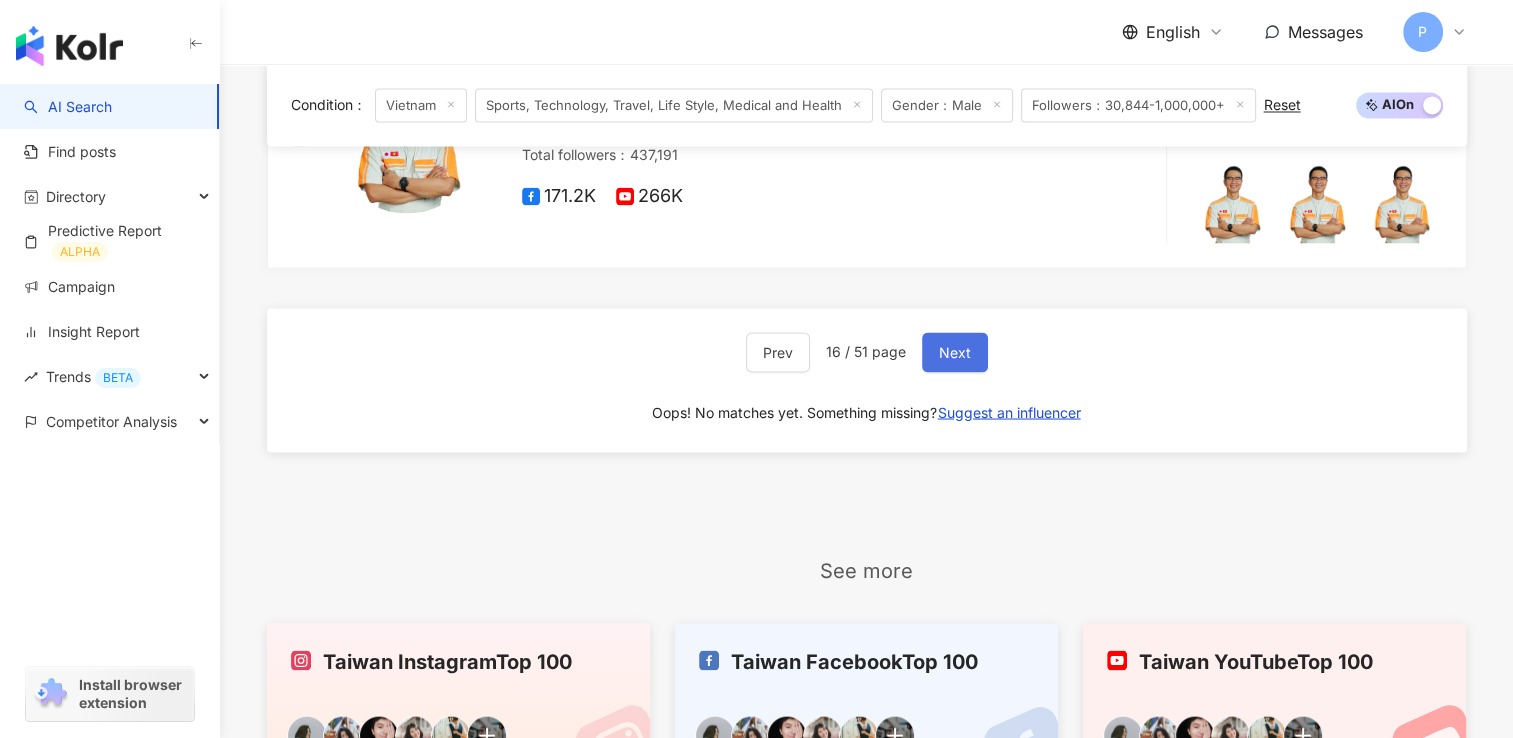 click on "Next" at bounding box center (955, 352) 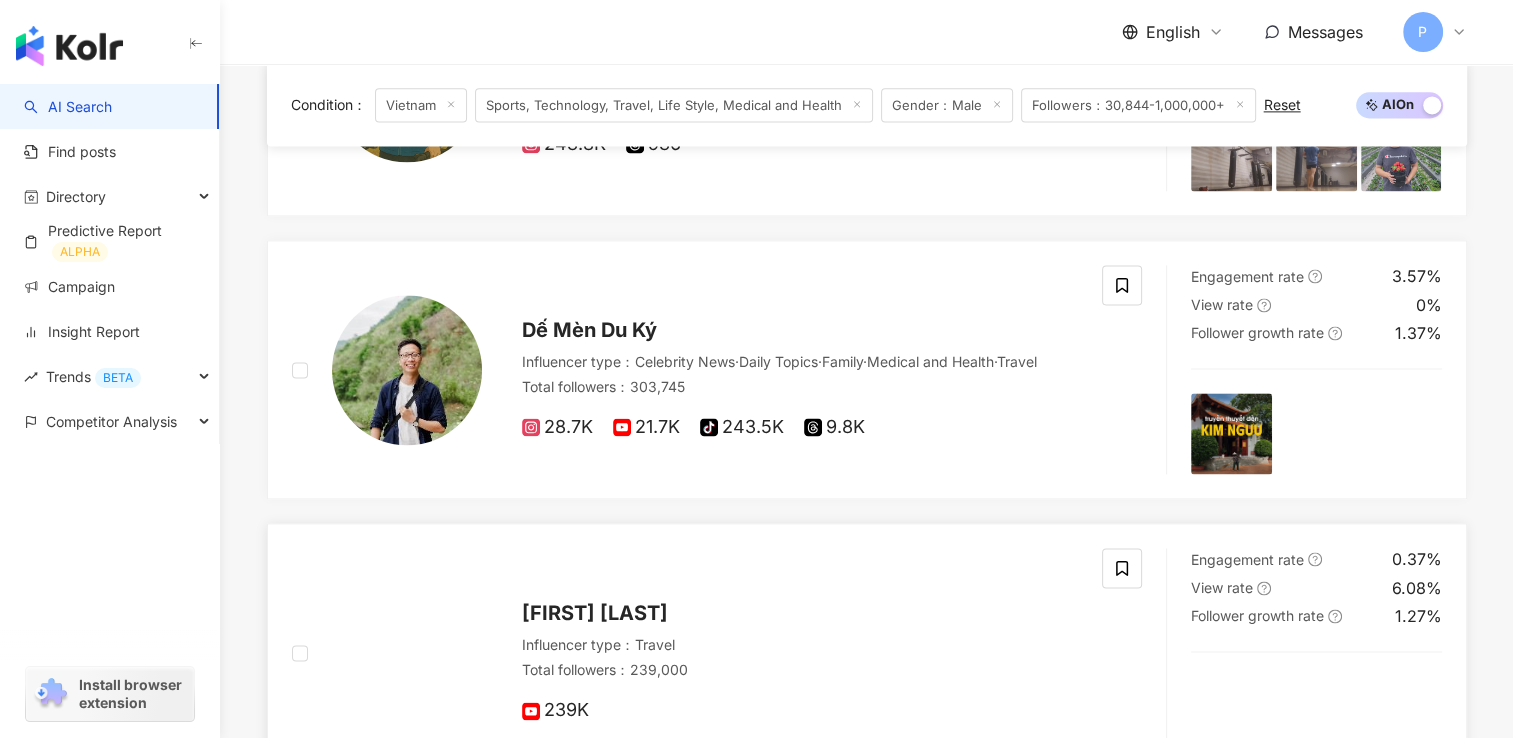 scroll, scrollTop: 2741, scrollLeft: 0, axis: vertical 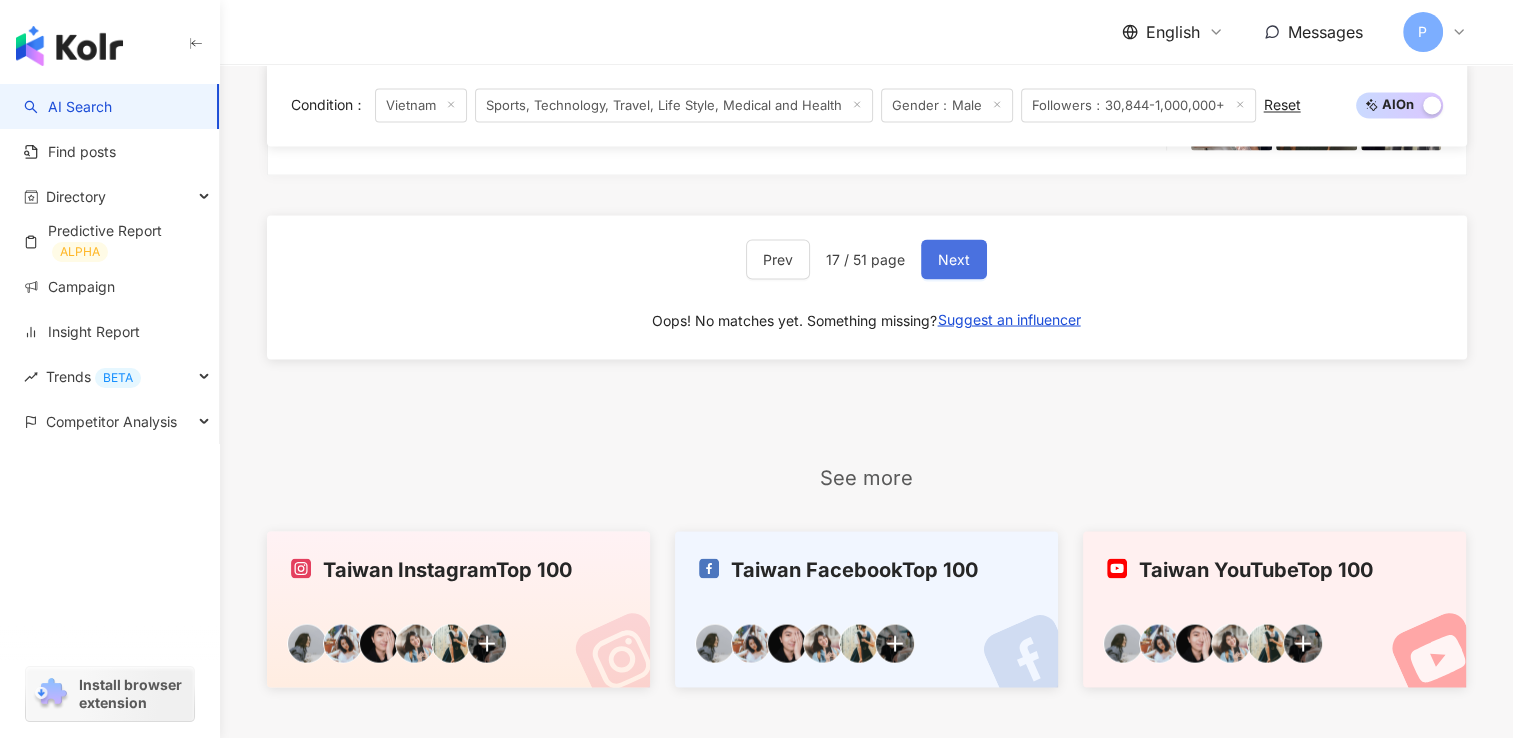 click on "Next" at bounding box center (954, 259) 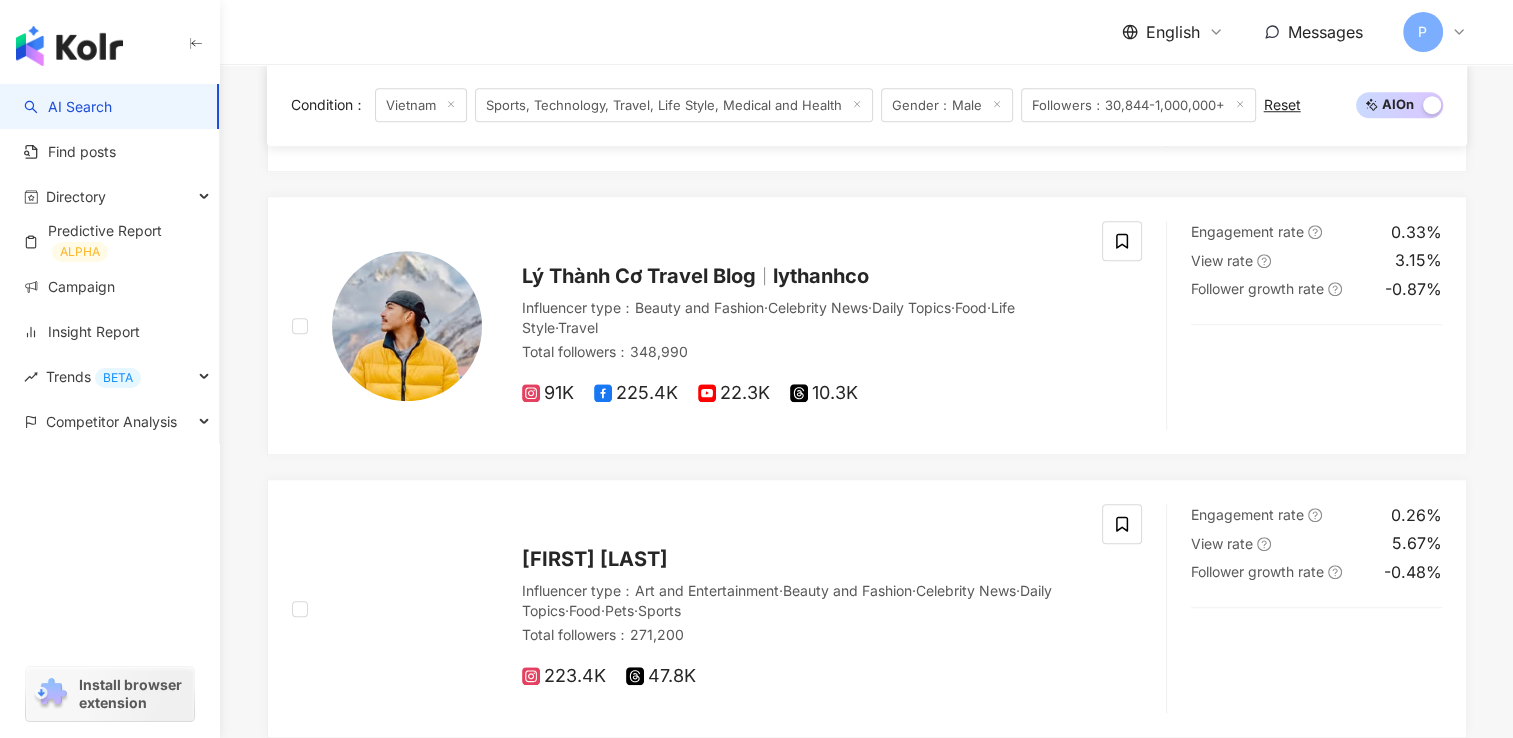 scroll, scrollTop: 1534, scrollLeft: 0, axis: vertical 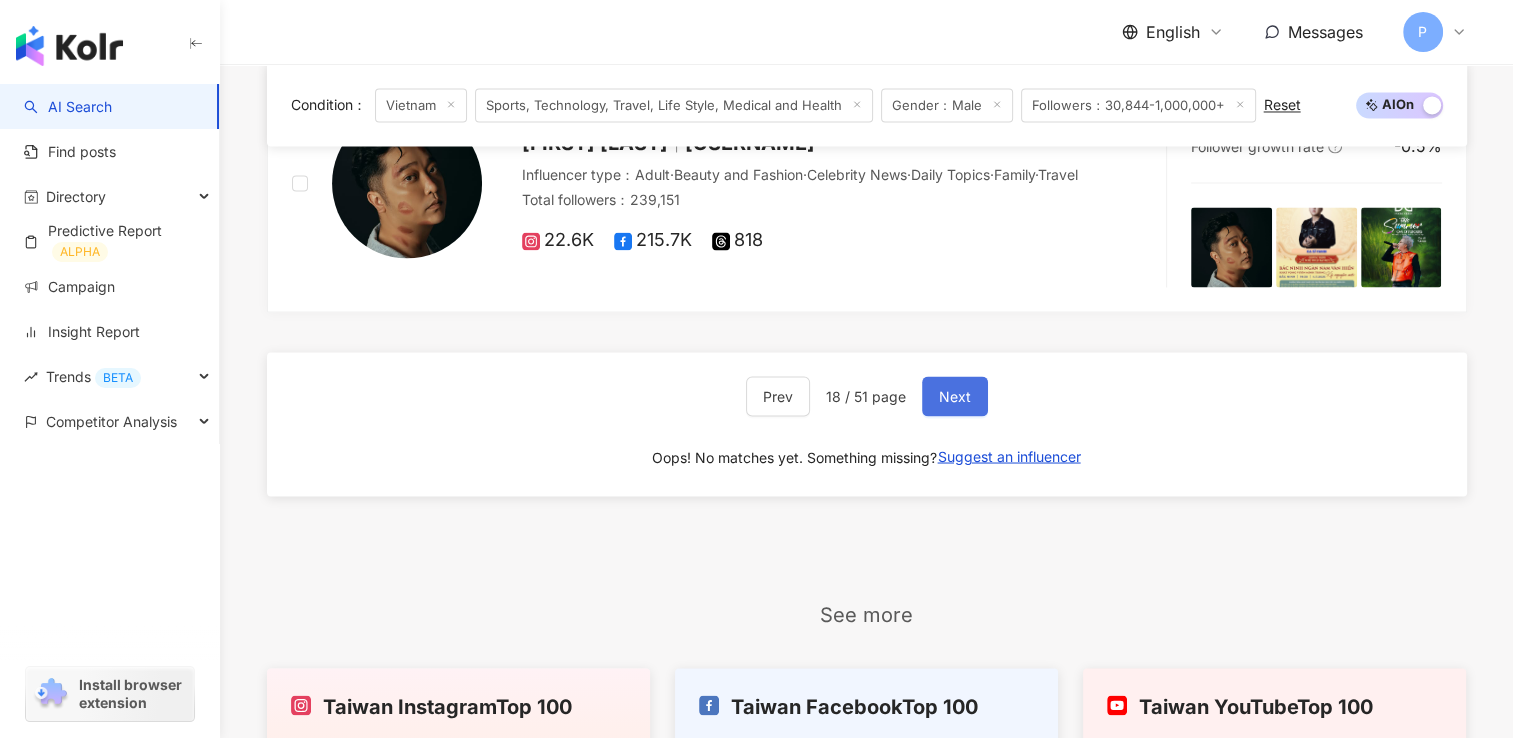 click on "Next" at bounding box center (955, 396) 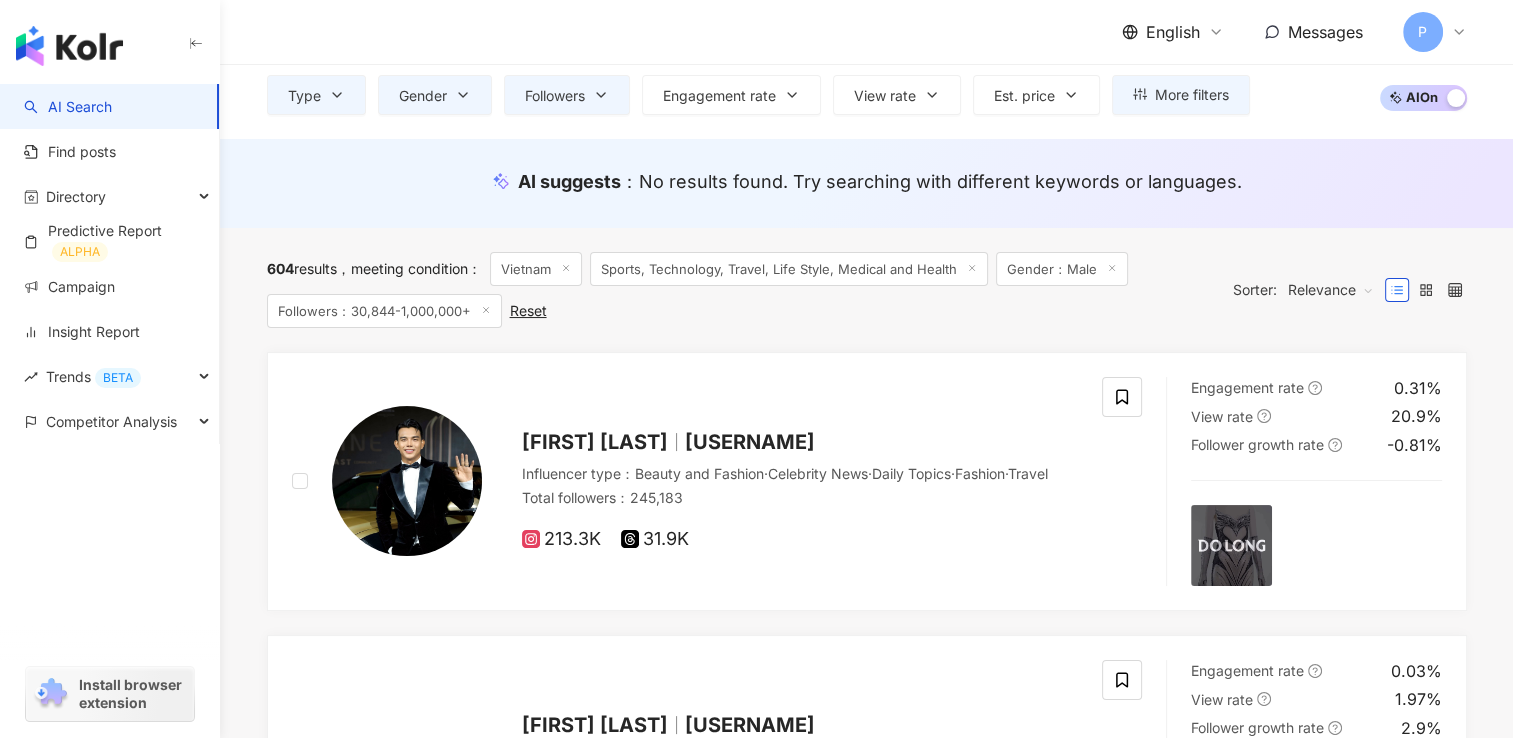 scroll, scrollTop: 97, scrollLeft: 0, axis: vertical 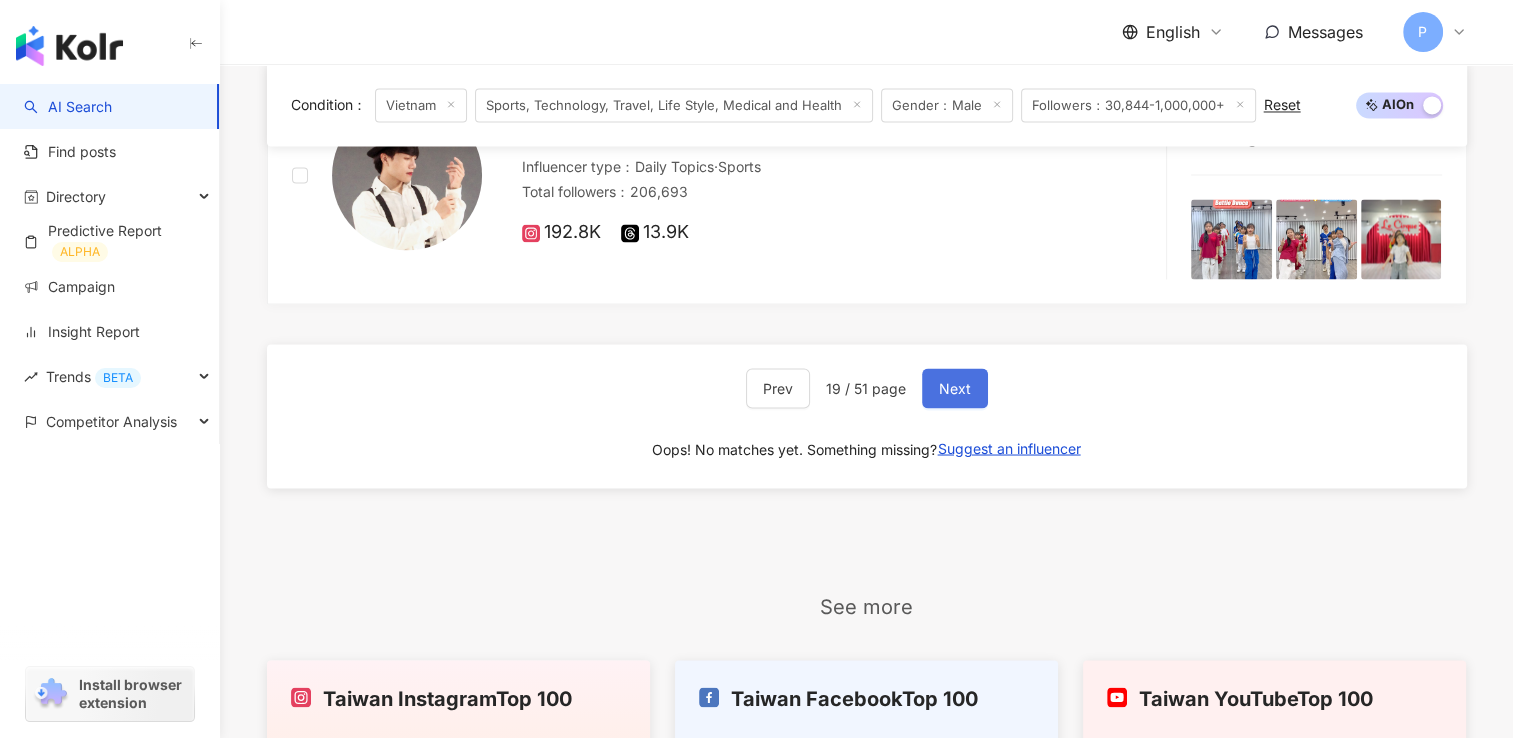 click on "Next" at bounding box center [955, 388] 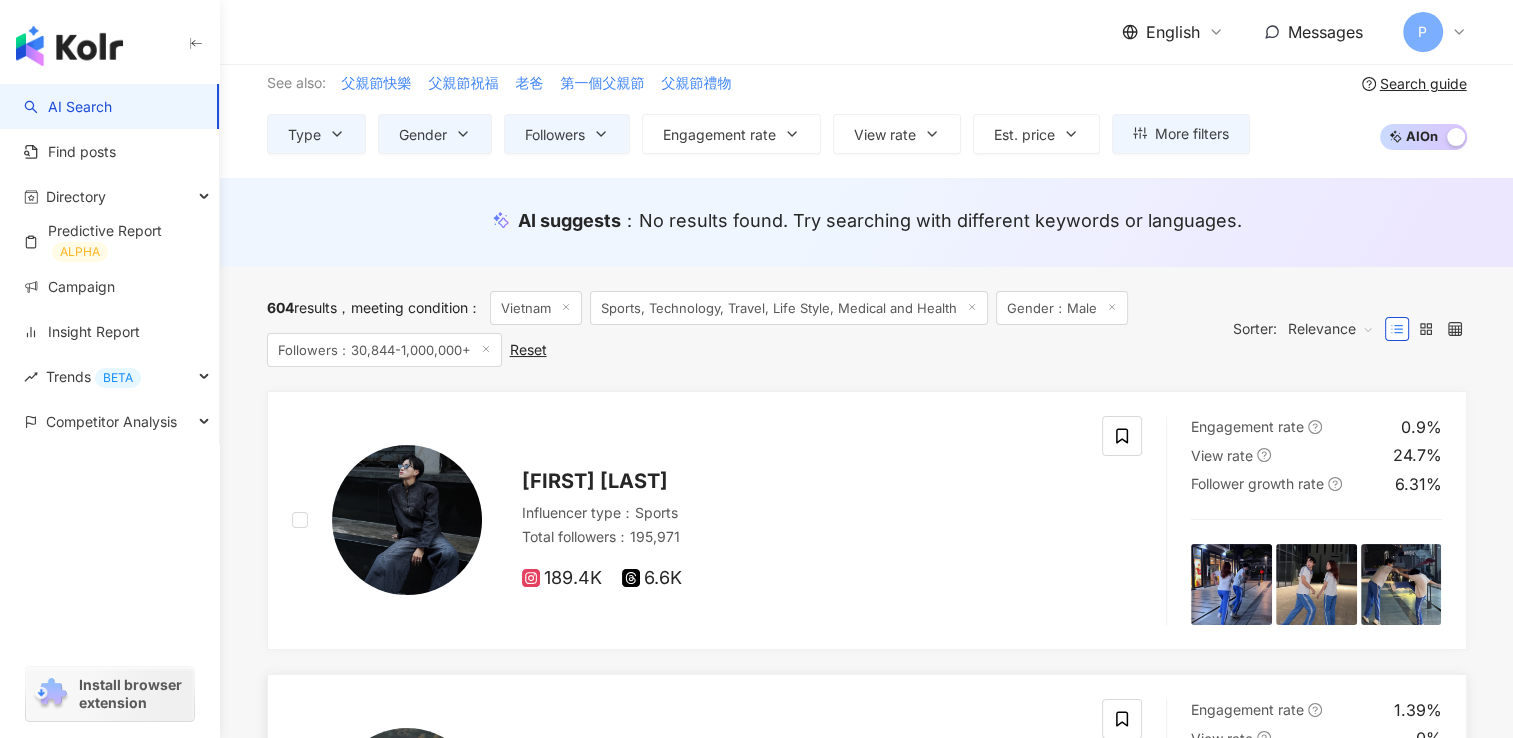 scroll, scrollTop: 64, scrollLeft: 0, axis: vertical 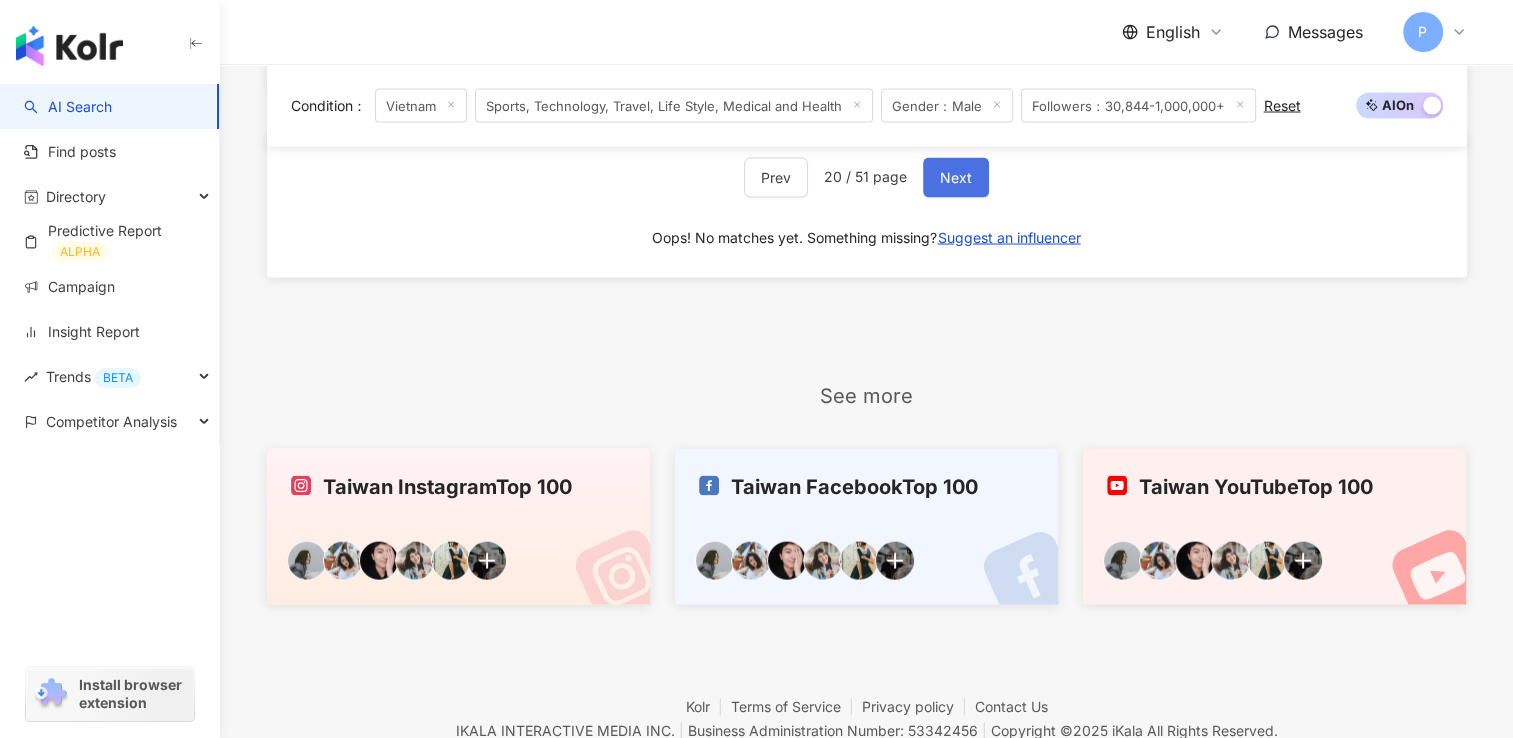 click on "Next" at bounding box center [956, 177] 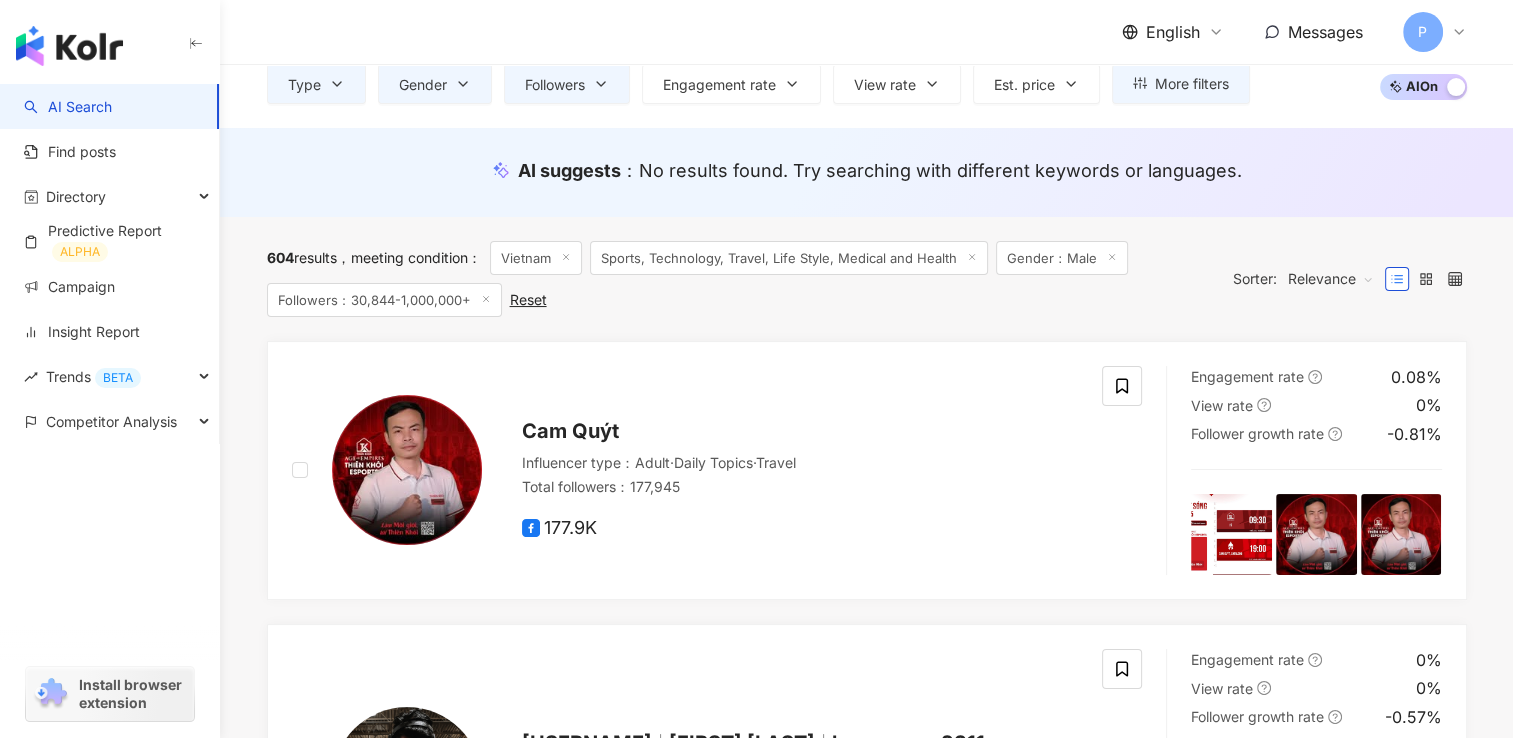 scroll, scrollTop: 75, scrollLeft: 0, axis: vertical 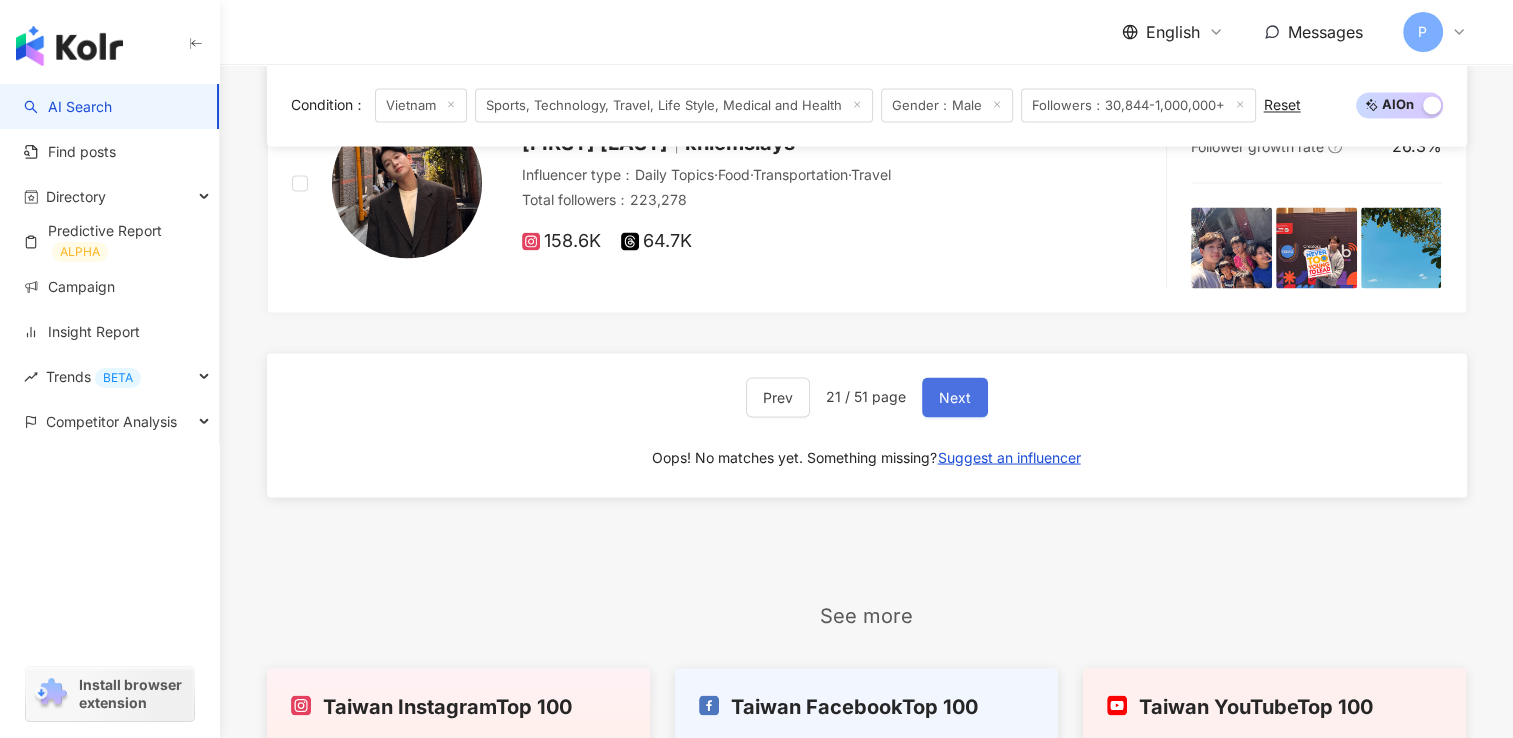 click on "Next" at bounding box center [955, 397] 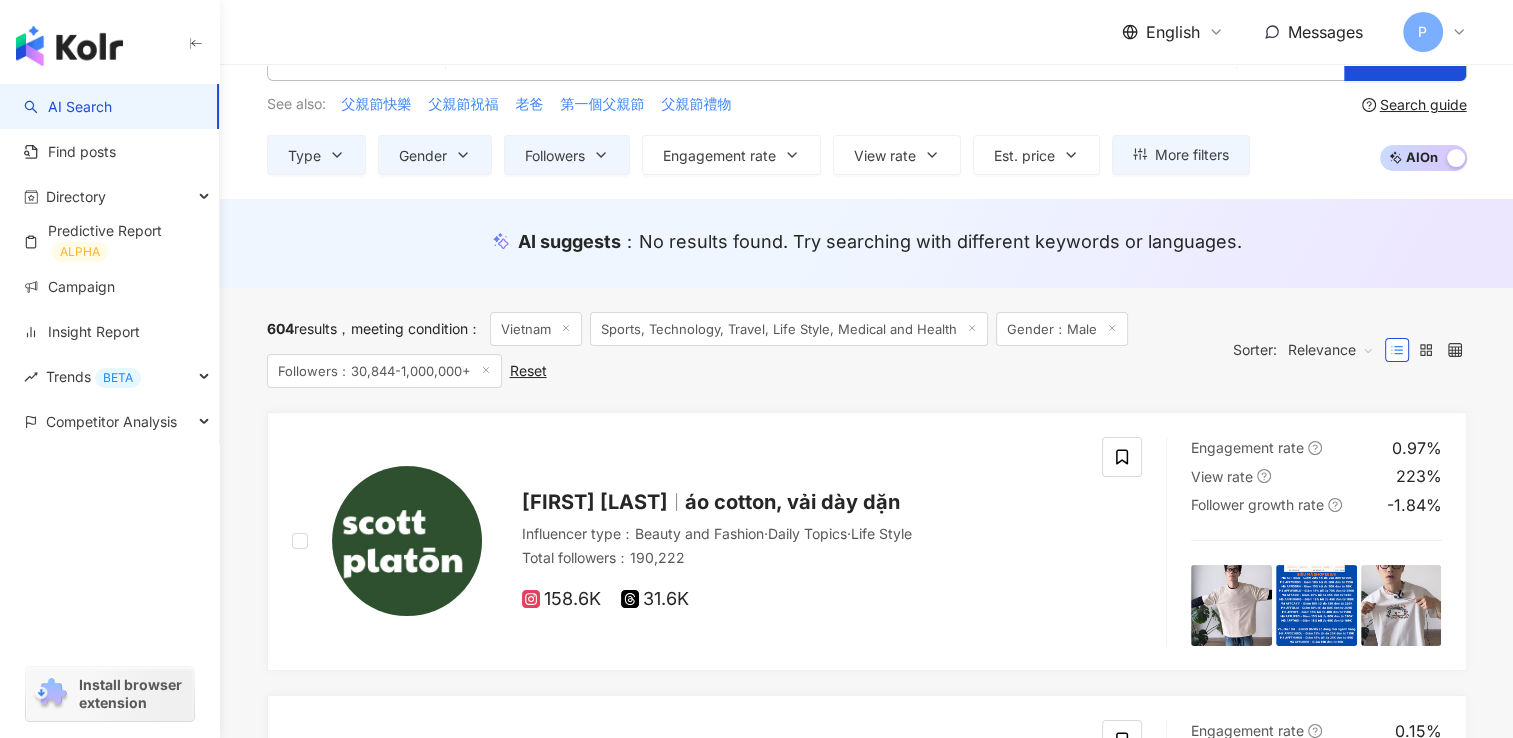 scroll, scrollTop: 0, scrollLeft: 0, axis: both 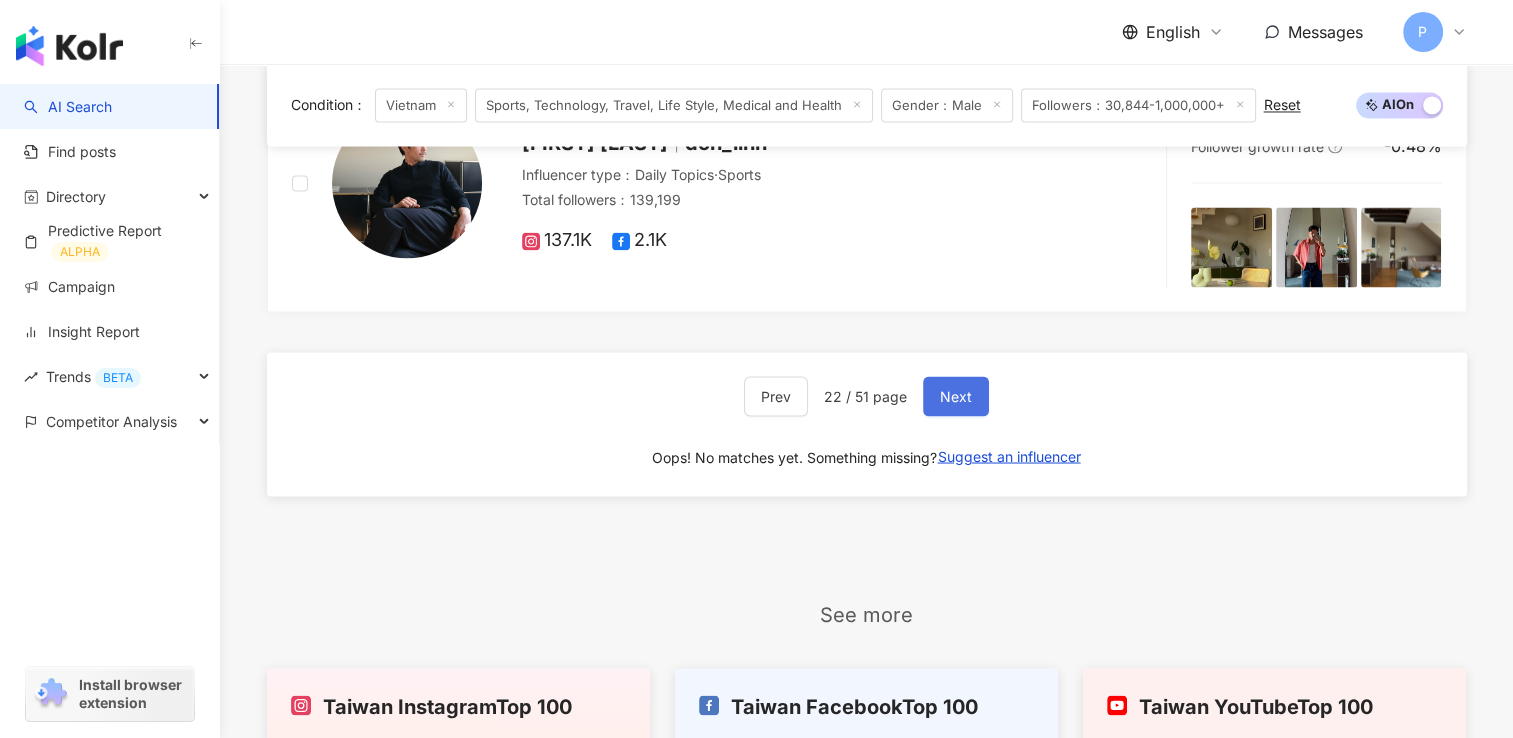 click on "Next" at bounding box center [956, 396] 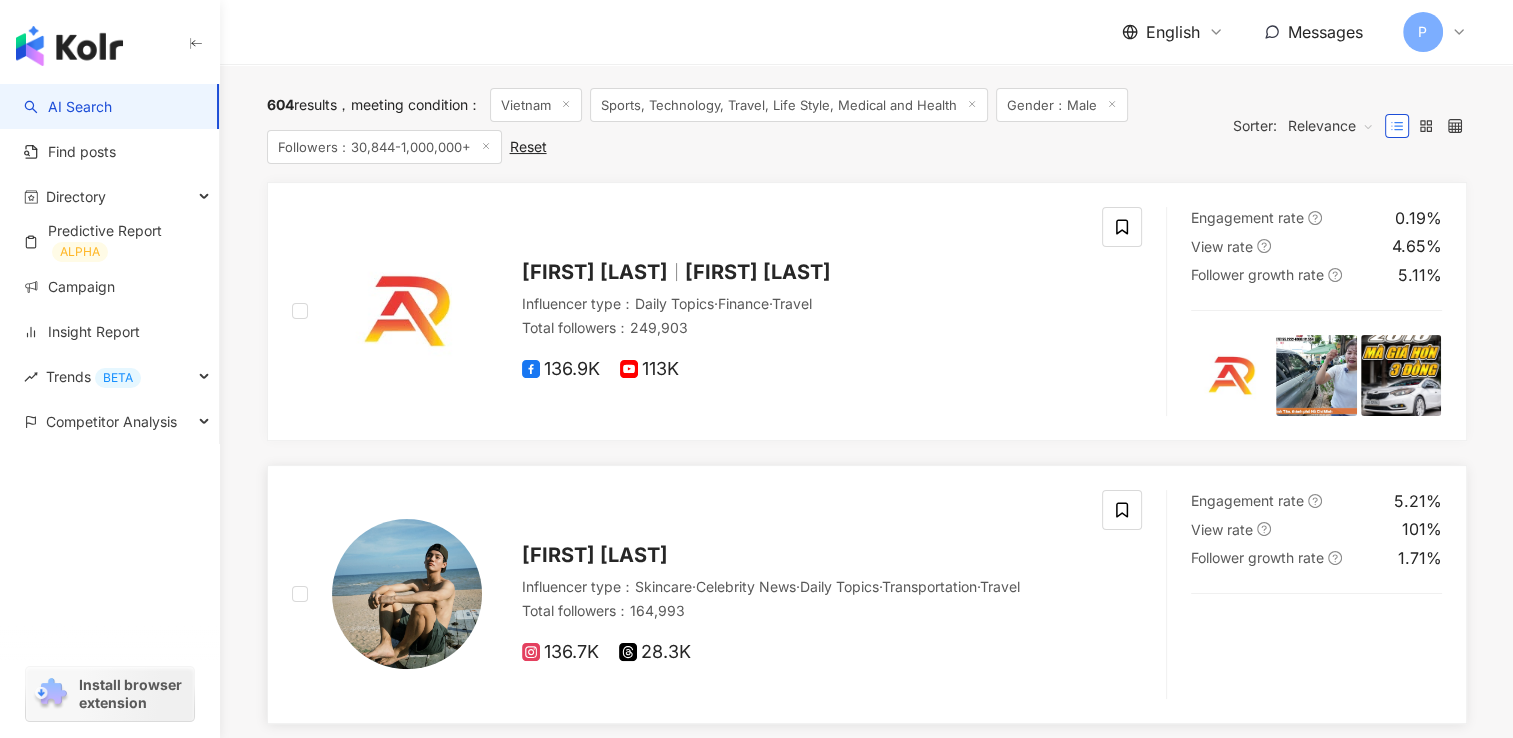 scroll, scrollTop: 0, scrollLeft: 0, axis: both 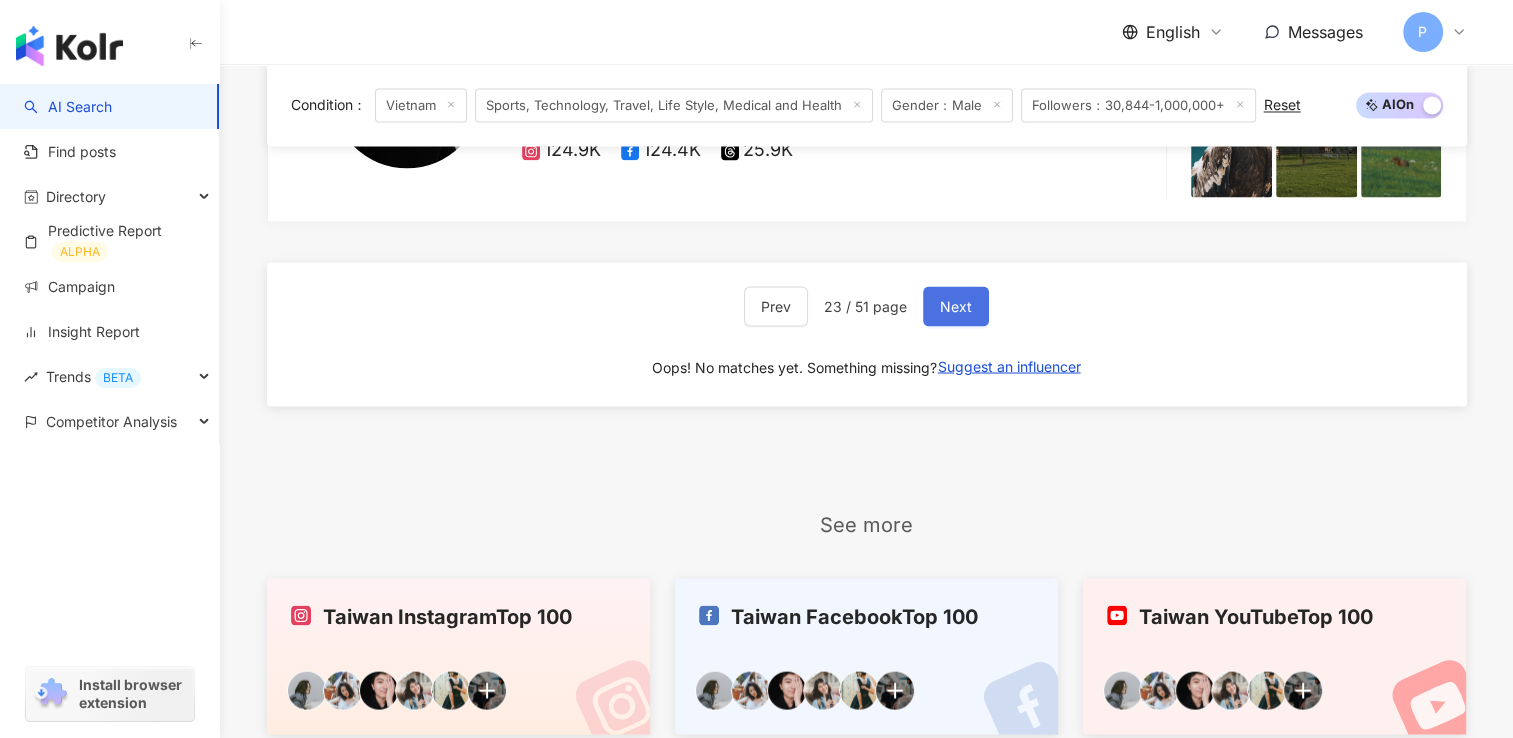 click on "Next" at bounding box center [956, 306] 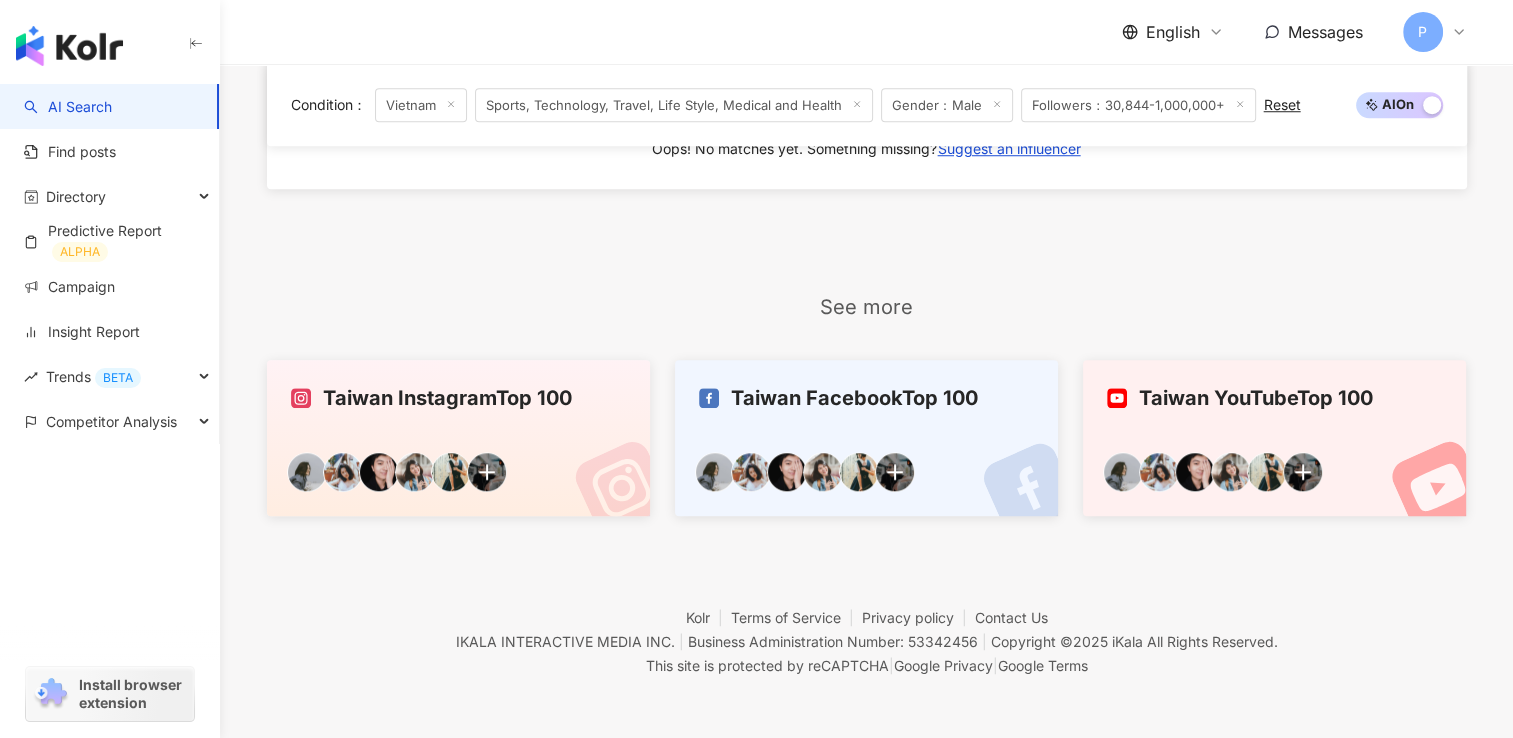 scroll, scrollTop: 1408, scrollLeft: 0, axis: vertical 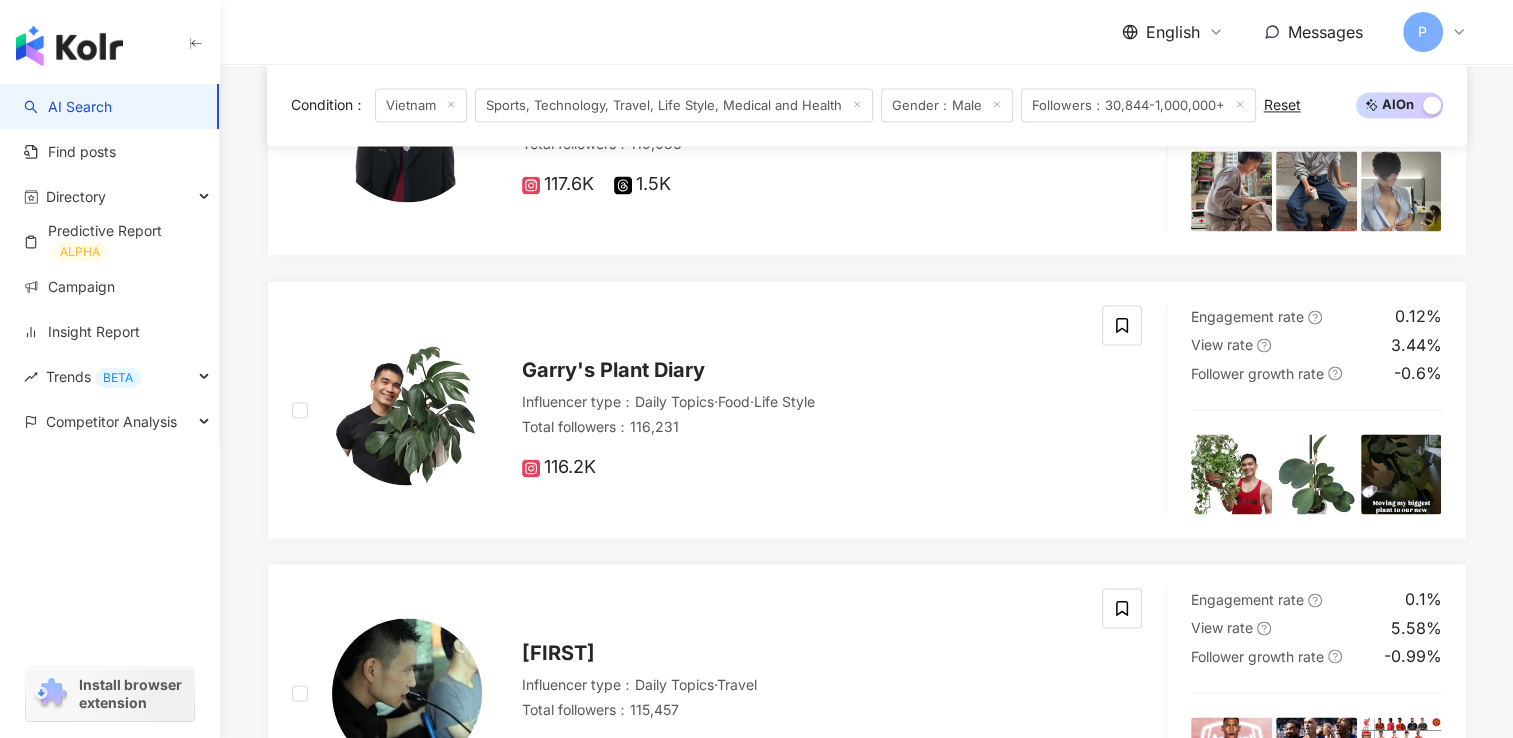 click on "Sports, Technology, Travel, Life Style, Medical and Health" at bounding box center [674, 105] 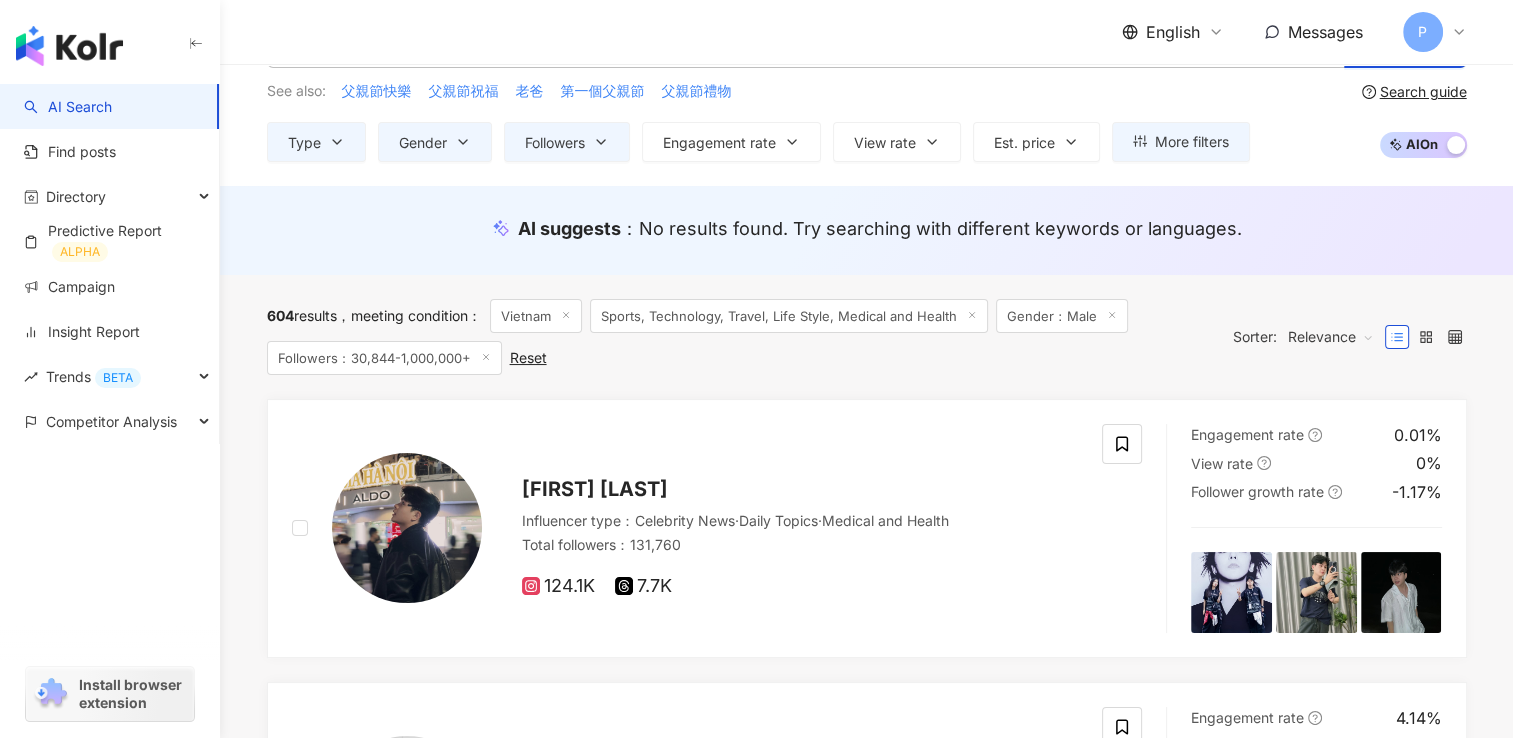scroll, scrollTop: 0, scrollLeft: 0, axis: both 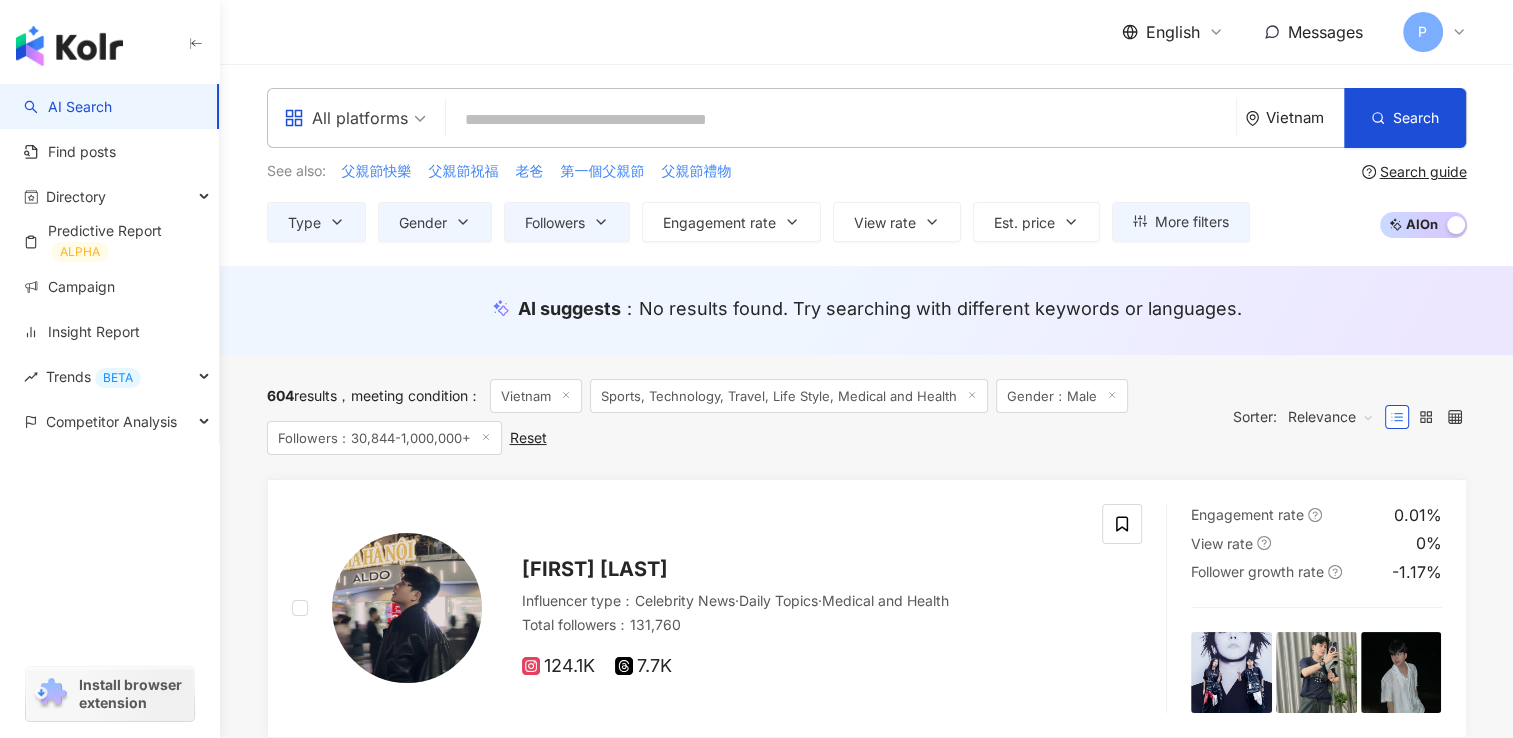 click at bounding box center [841, 120] 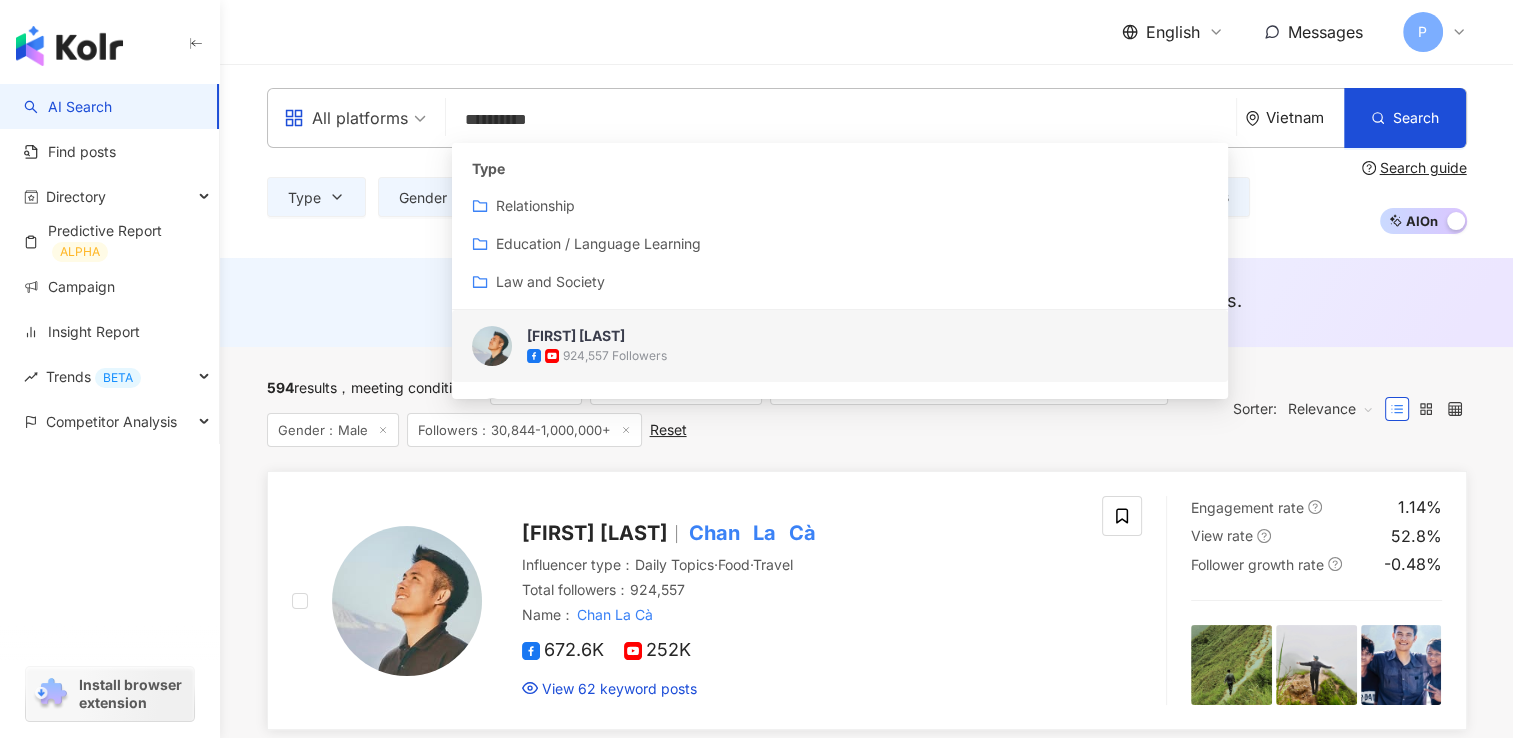 type on "**********" 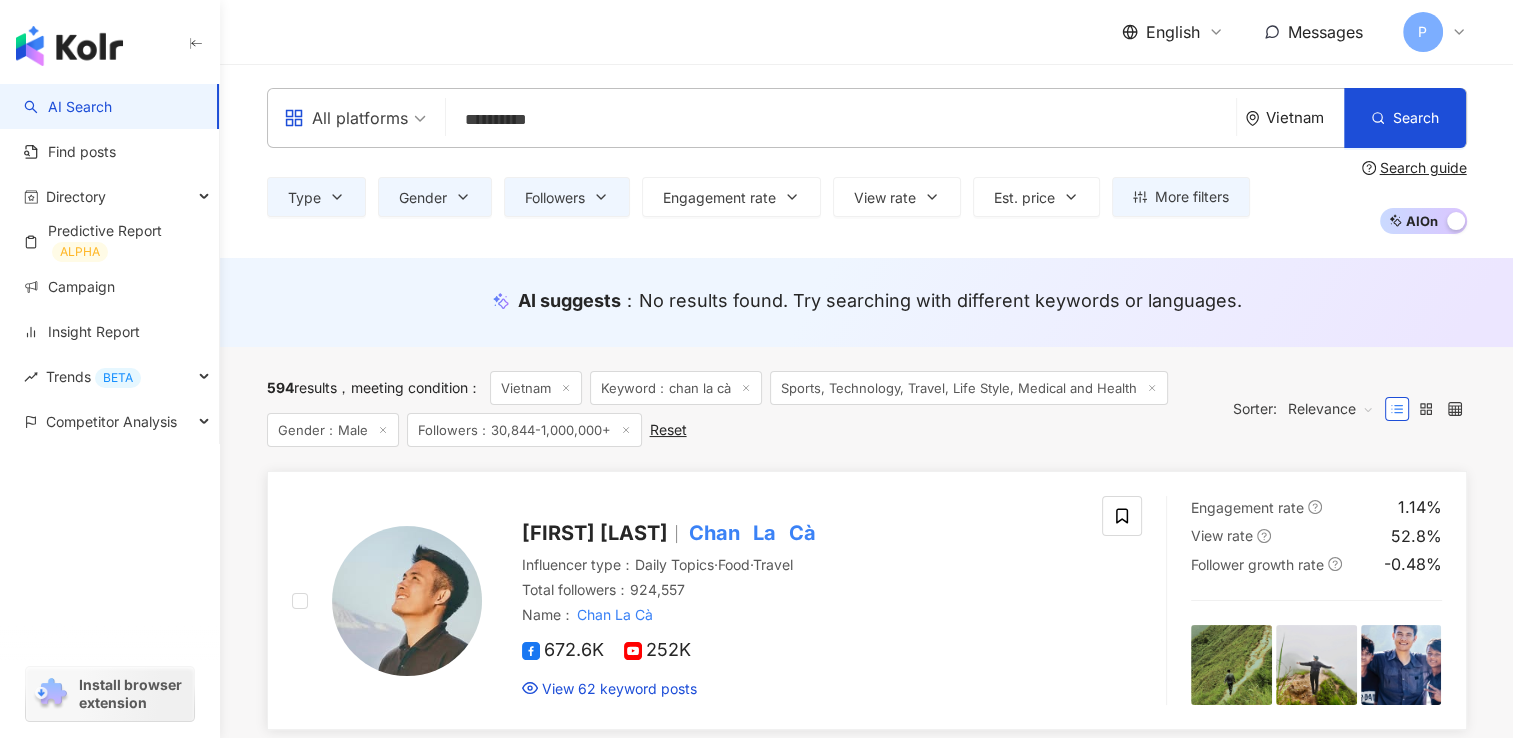 click on "[FIRST] [LAST]" at bounding box center [595, 533] 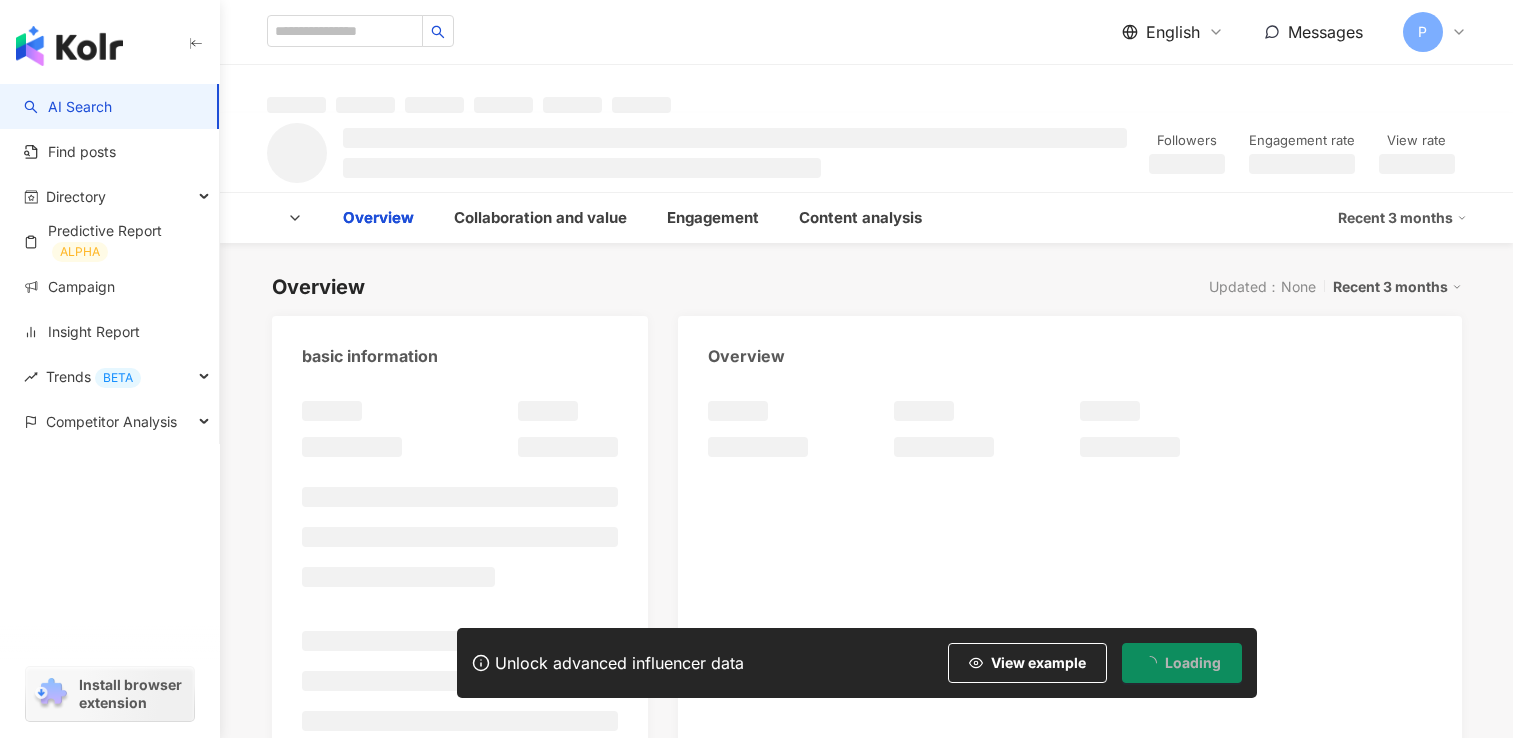 scroll, scrollTop: 0, scrollLeft: 0, axis: both 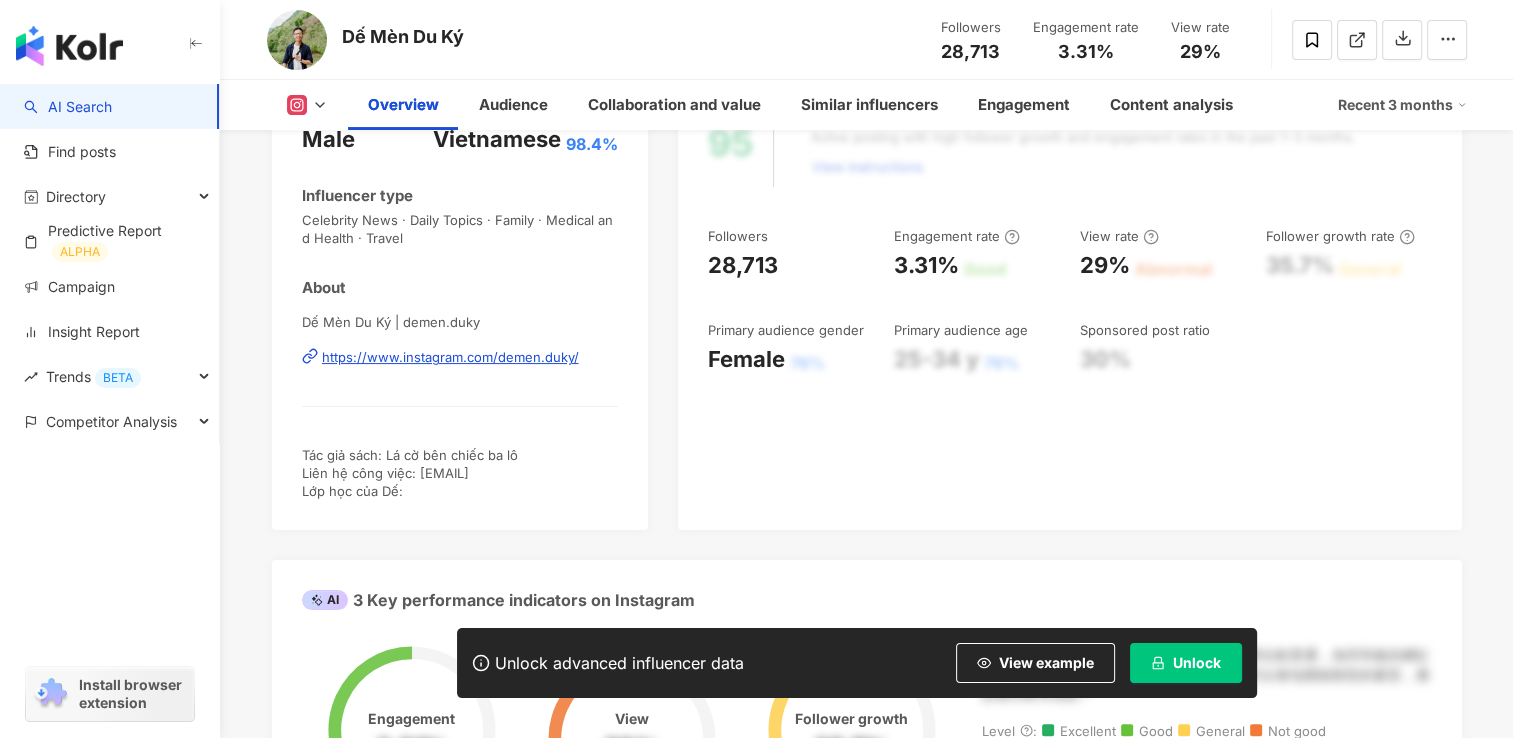 click on "https://www.instagram.com/demen.duky/" at bounding box center [450, 357] 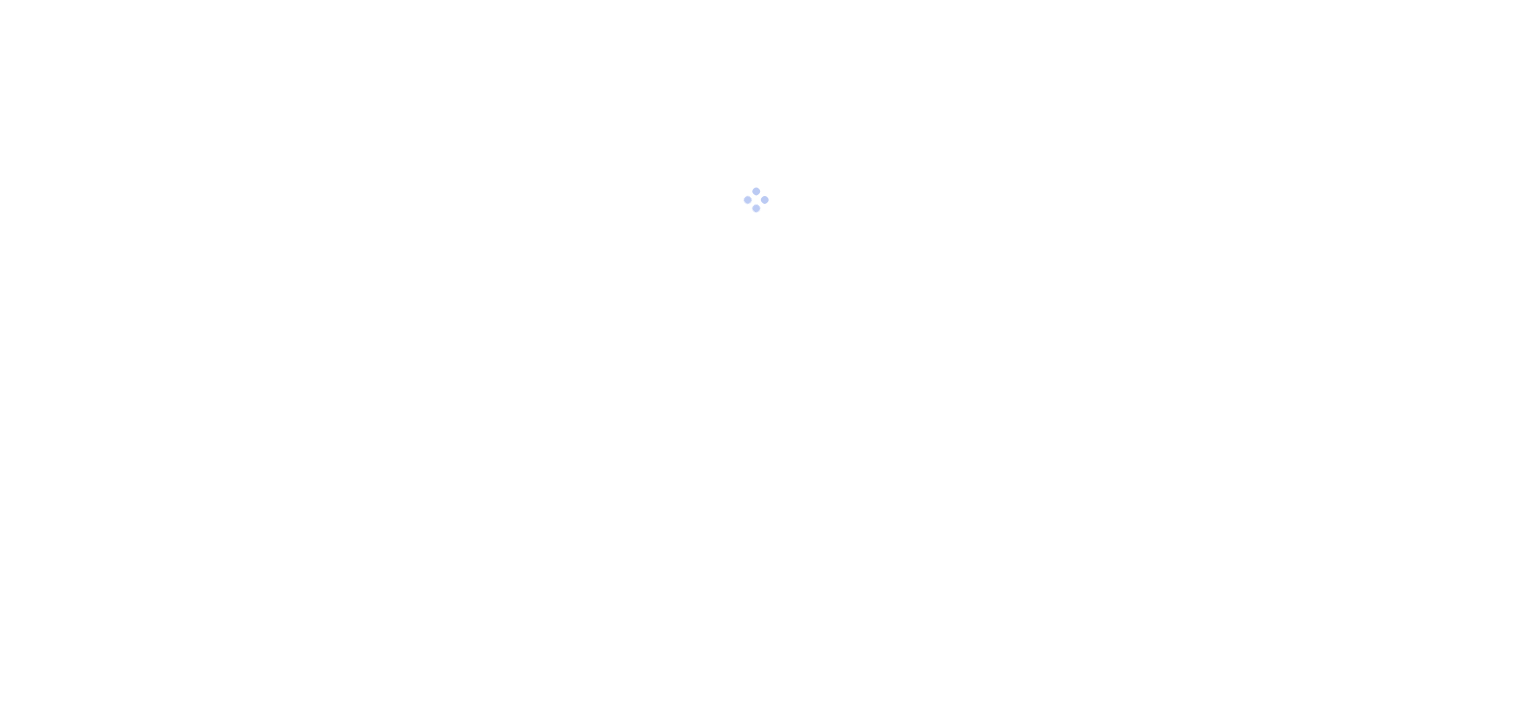 scroll, scrollTop: 0, scrollLeft: 0, axis: both 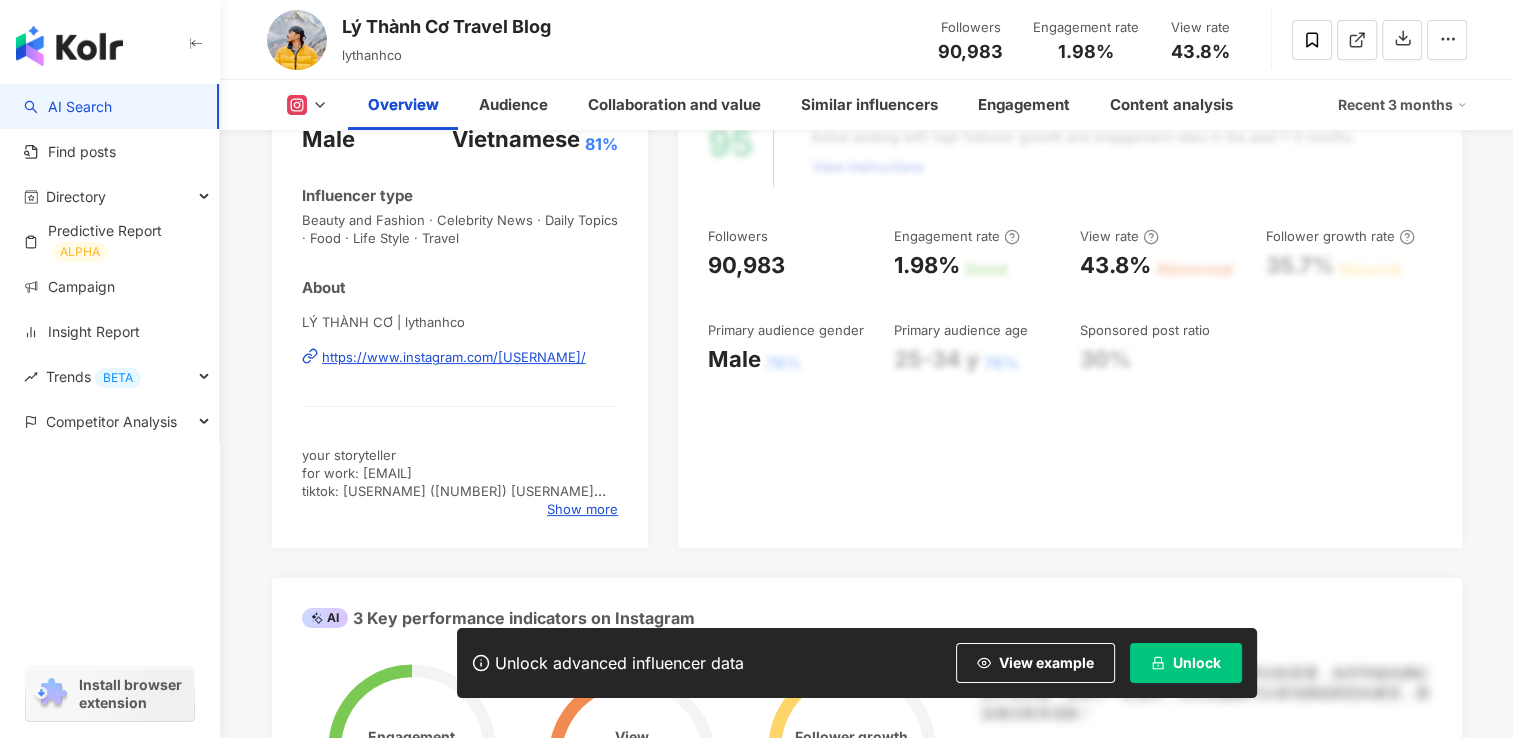 click on "Unlock" at bounding box center [1197, 663] 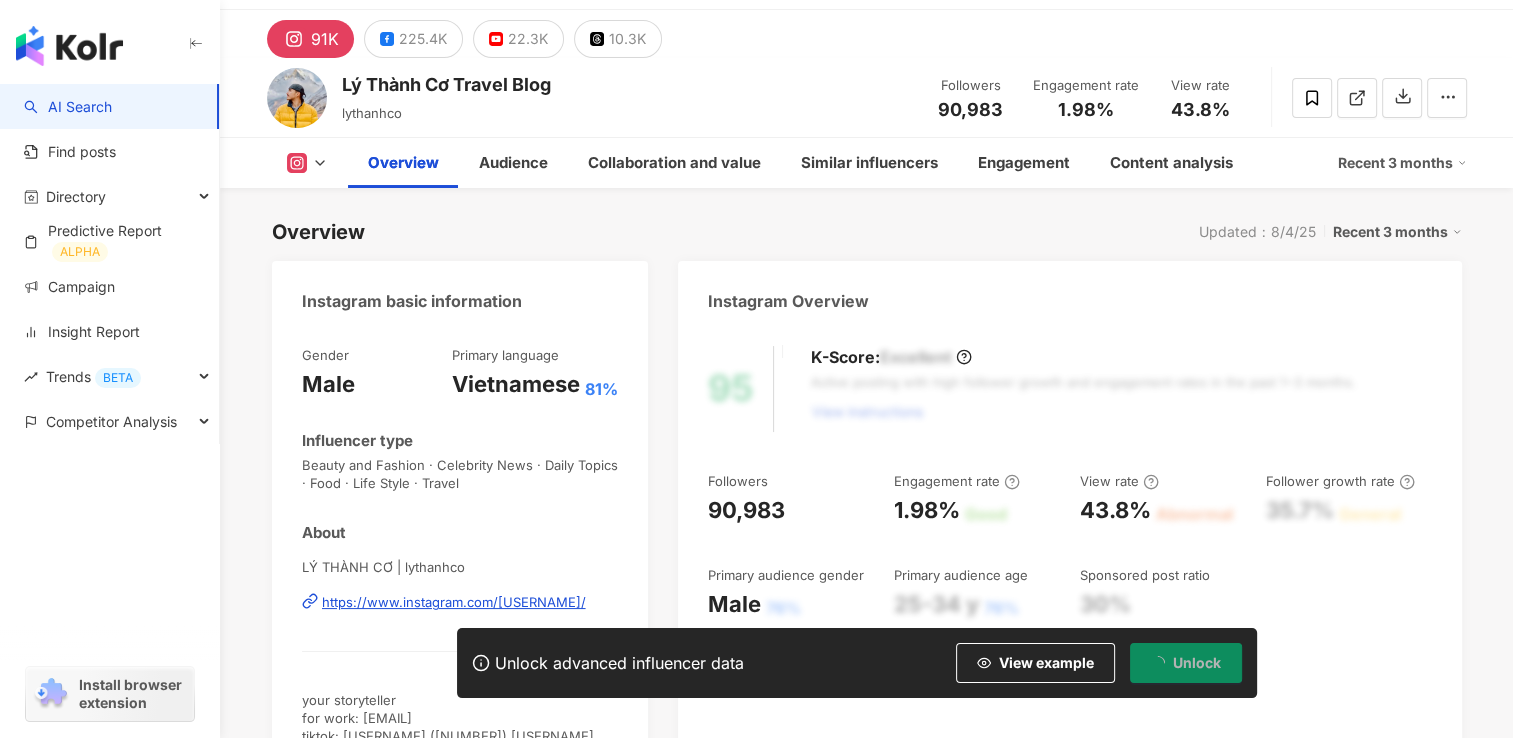 scroll, scrollTop: 0, scrollLeft: 0, axis: both 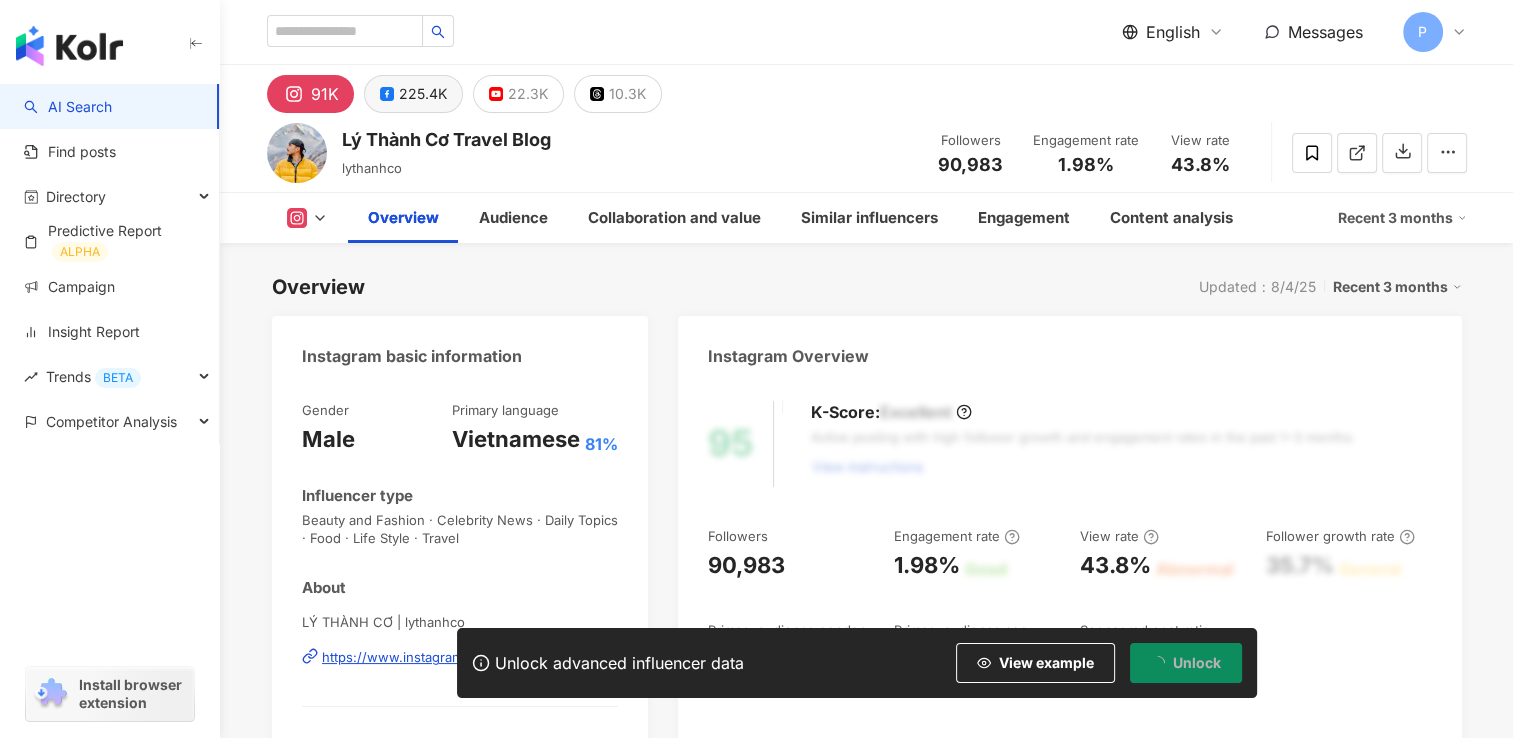 click on "225.4K" at bounding box center [423, 94] 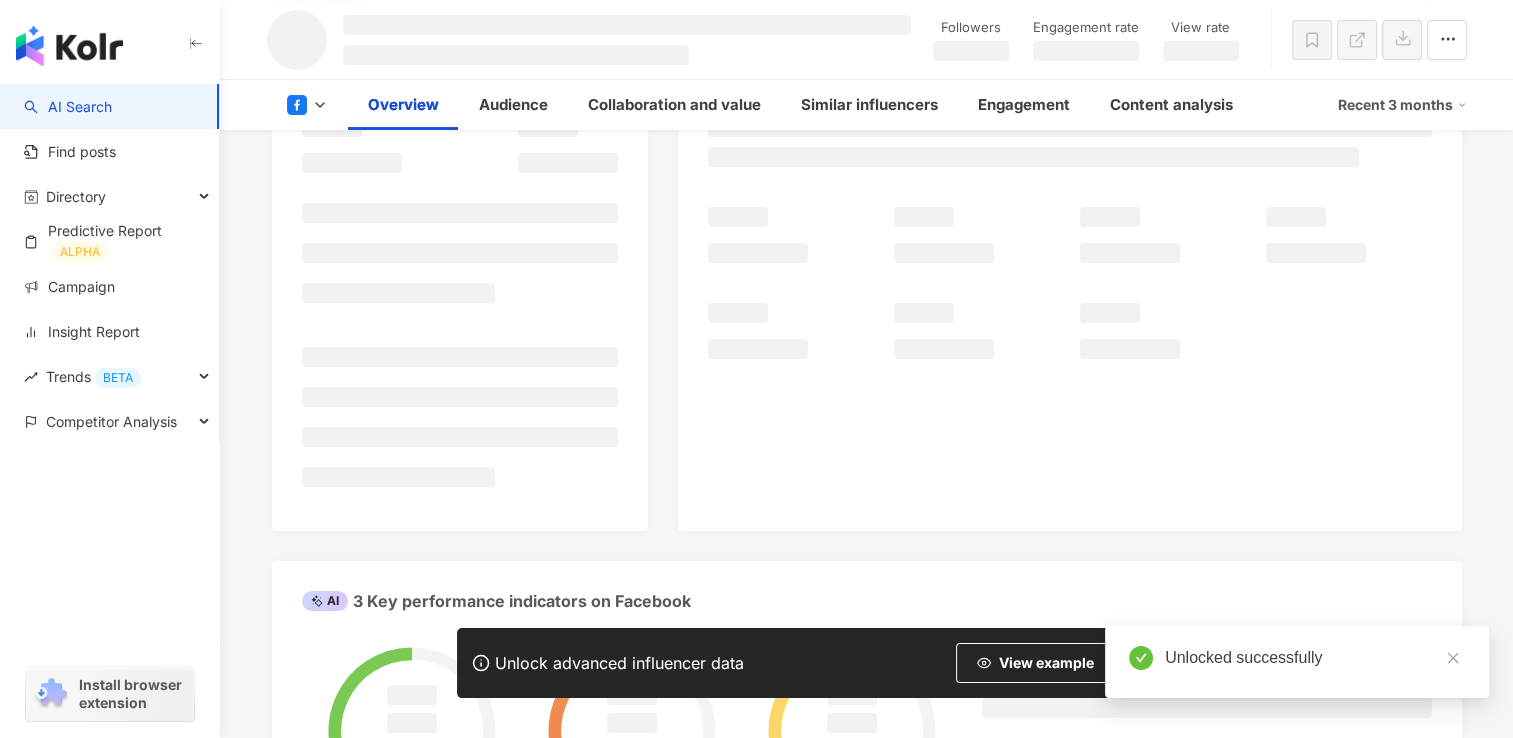 scroll, scrollTop: 200, scrollLeft: 0, axis: vertical 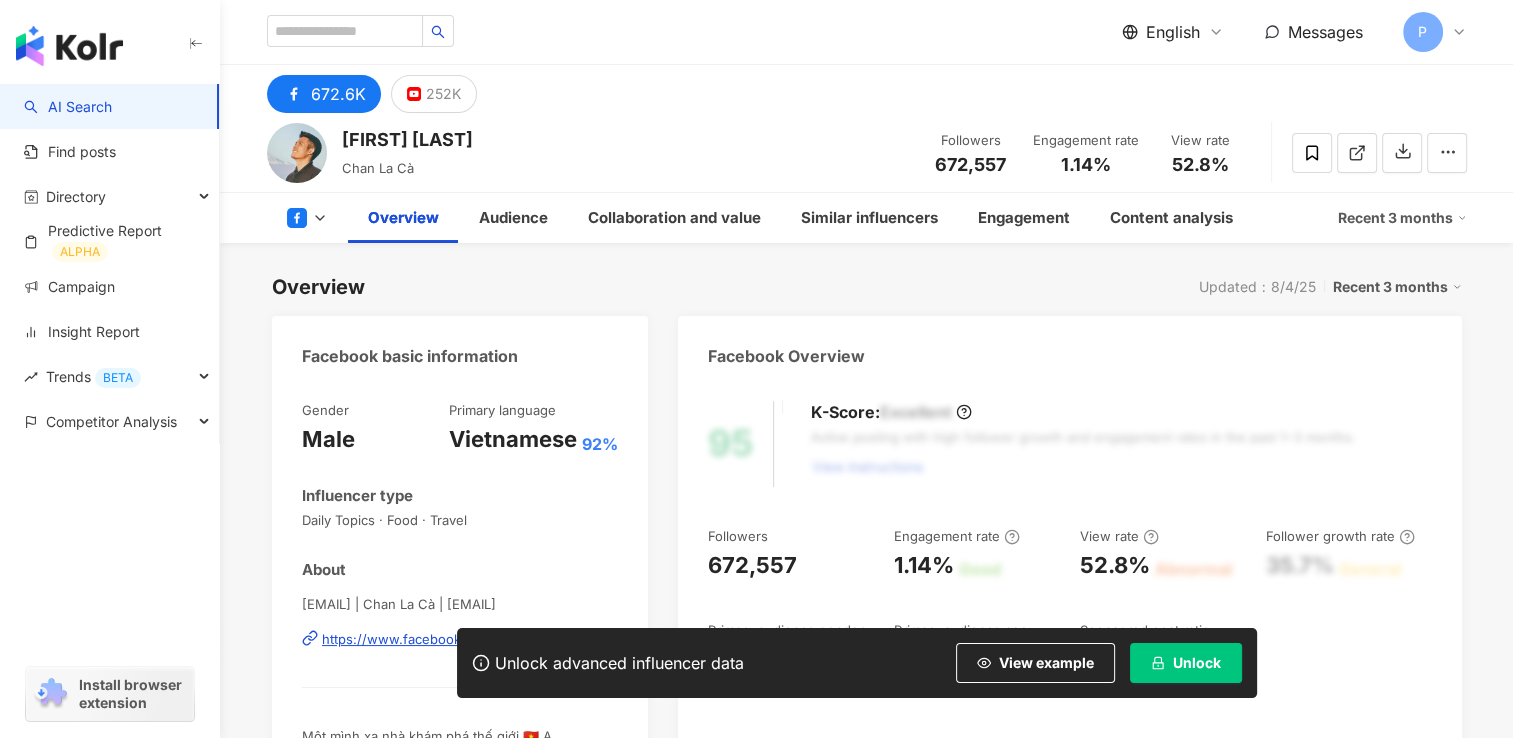 click on "Unlock" at bounding box center [1197, 663] 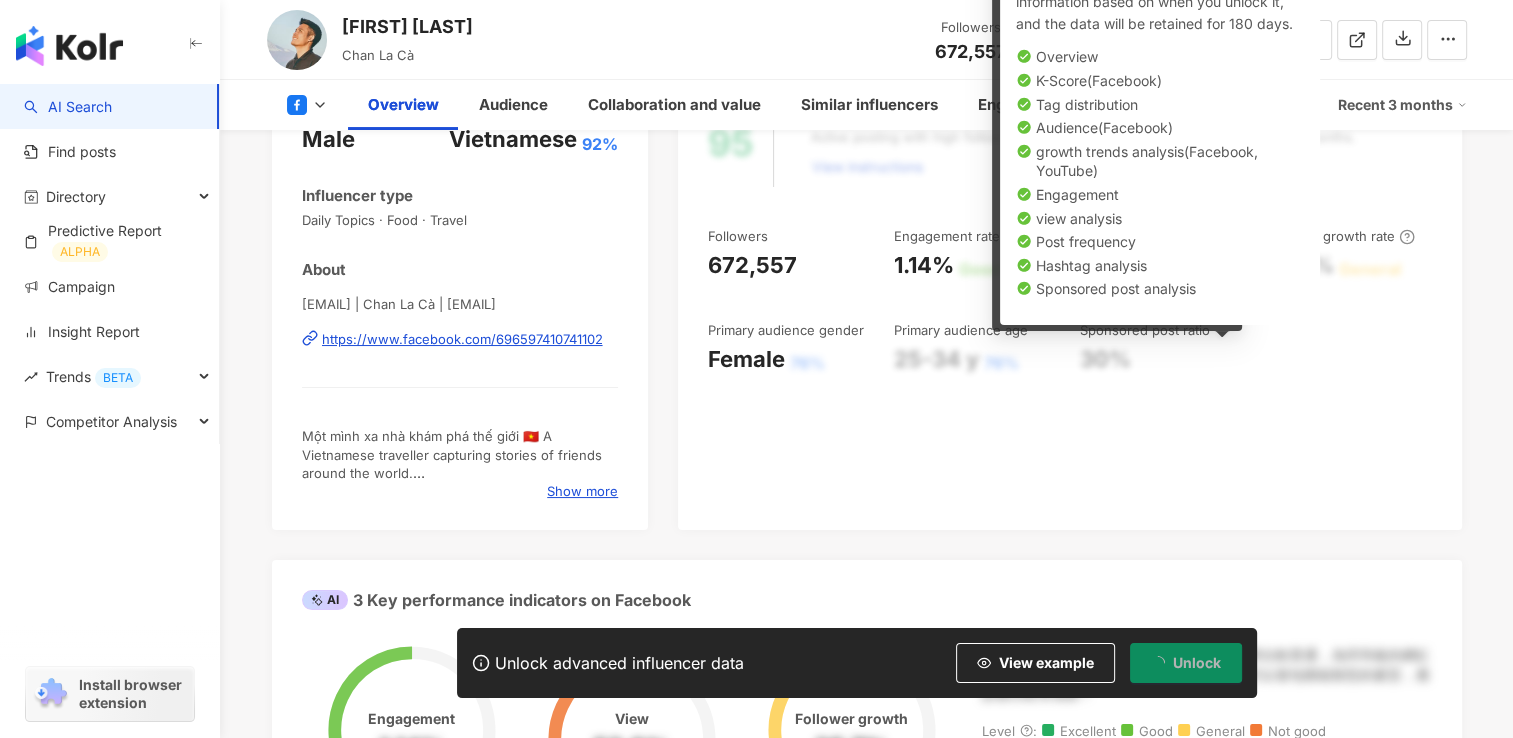 scroll, scrollTop: 0, scrollLeft: 0, axis: both 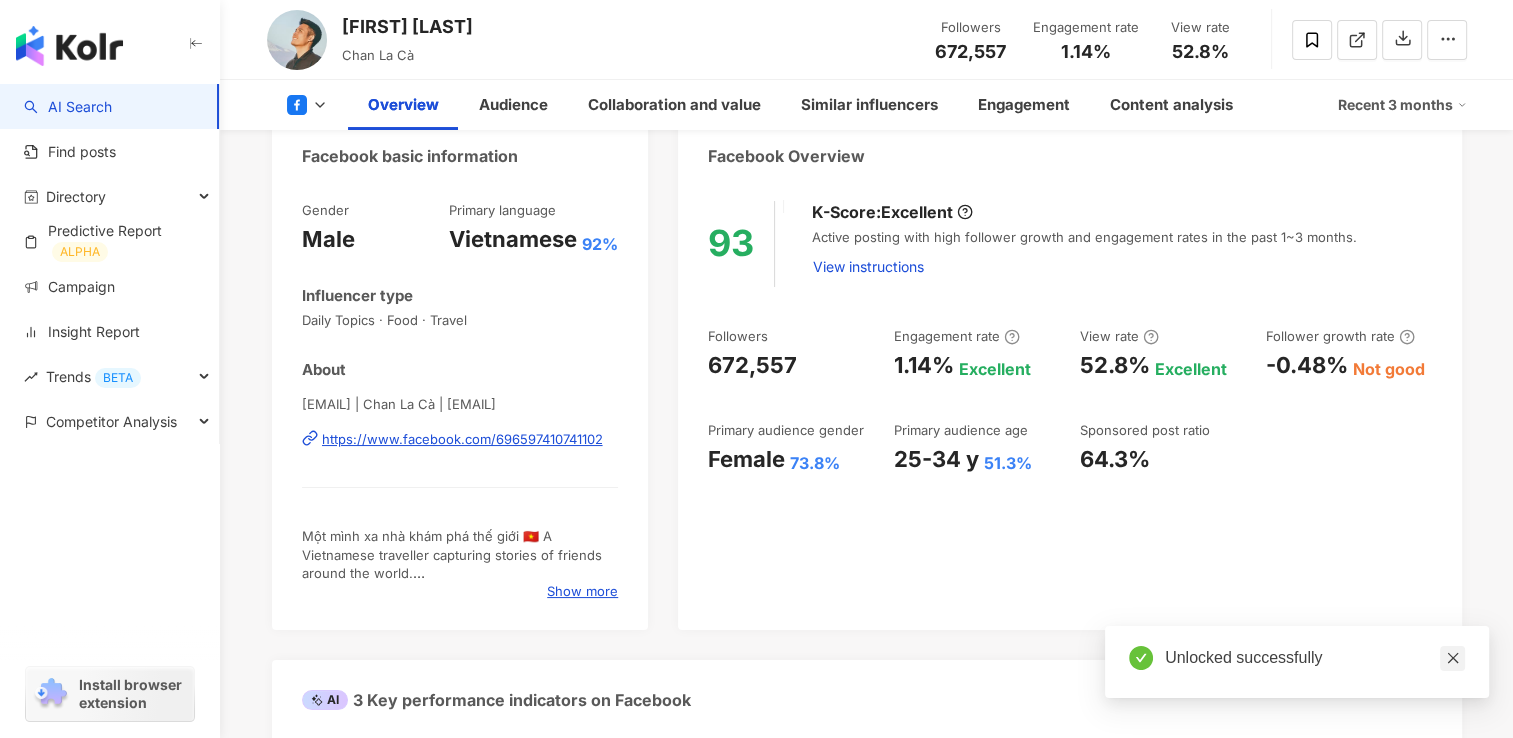 click 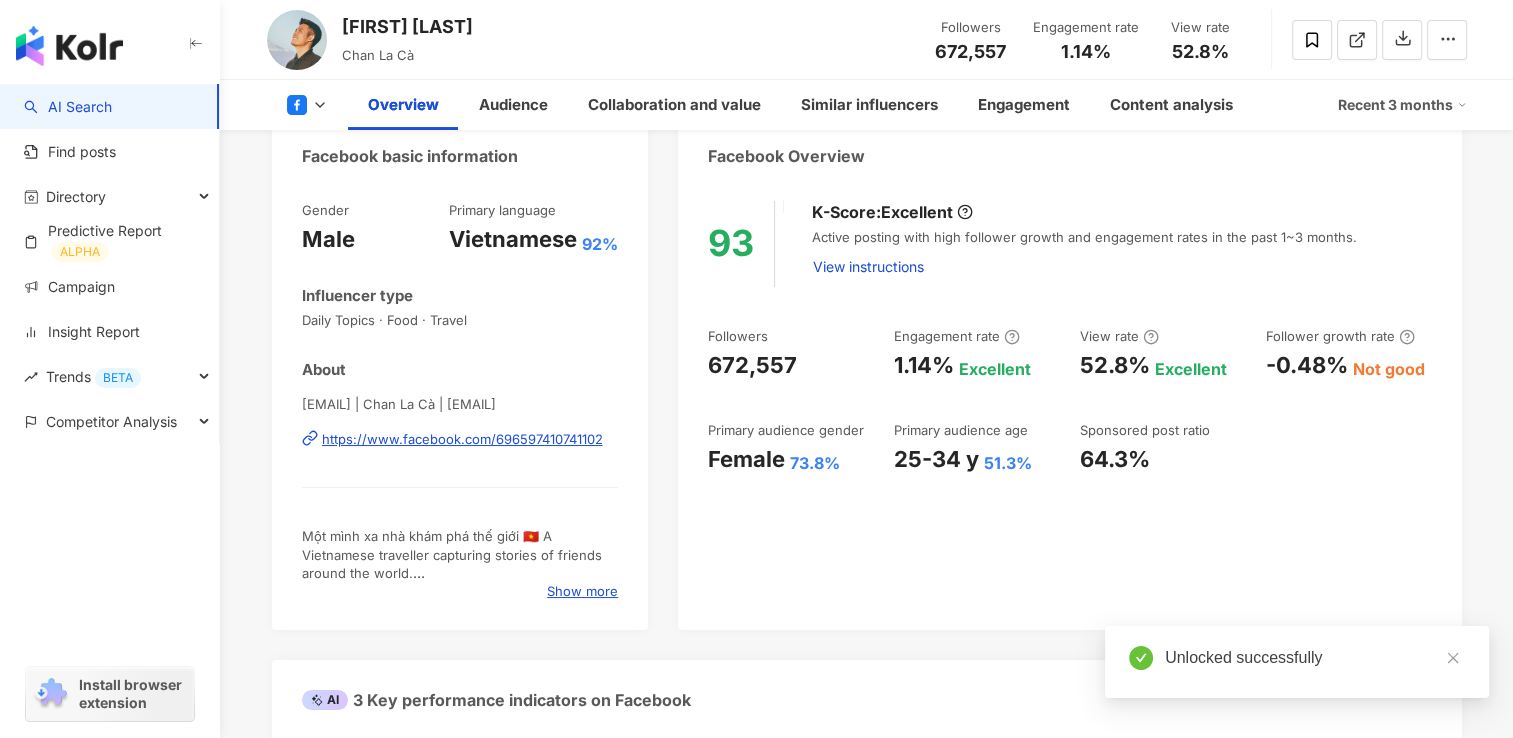 click 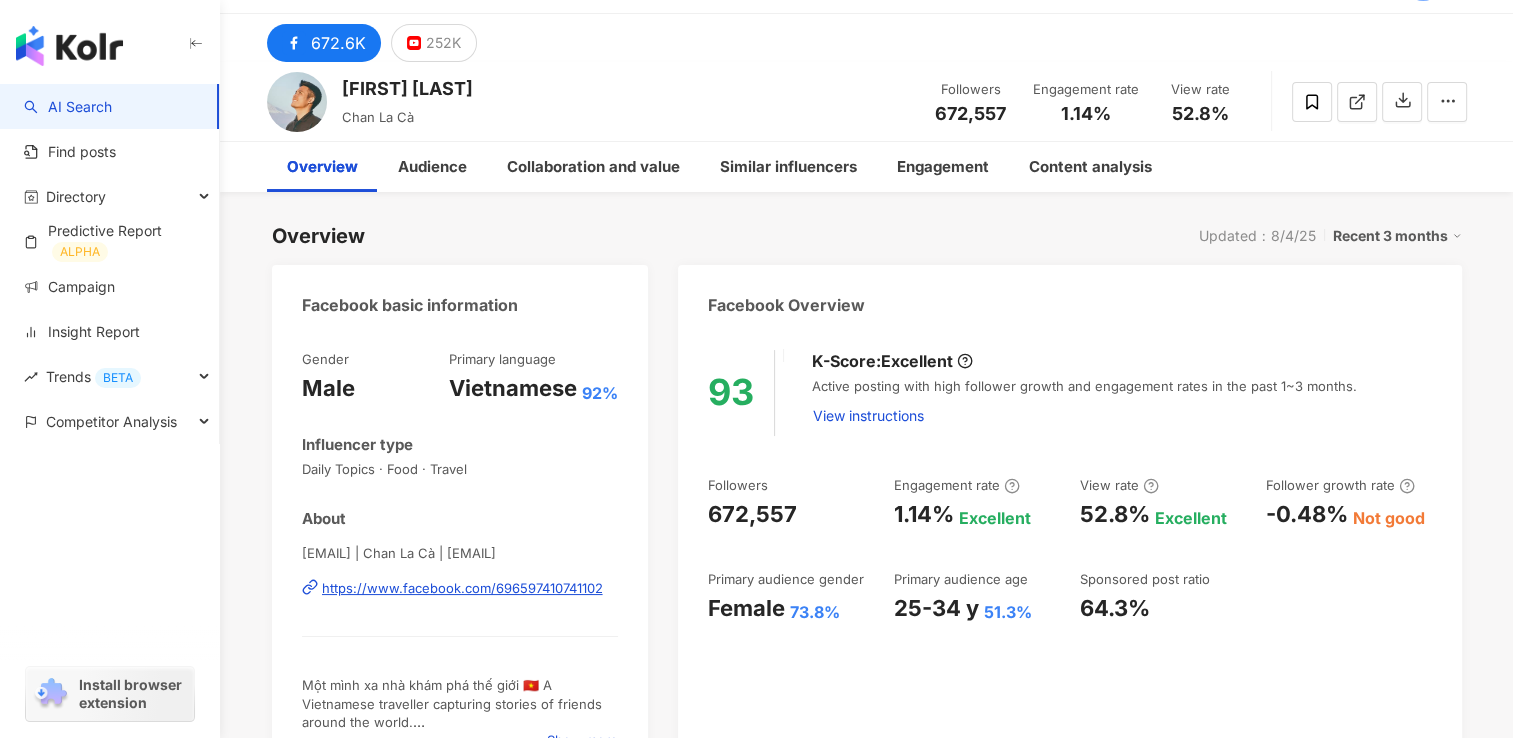 scroll, scrollTop: 0, scrollLeft: 0, axis: both 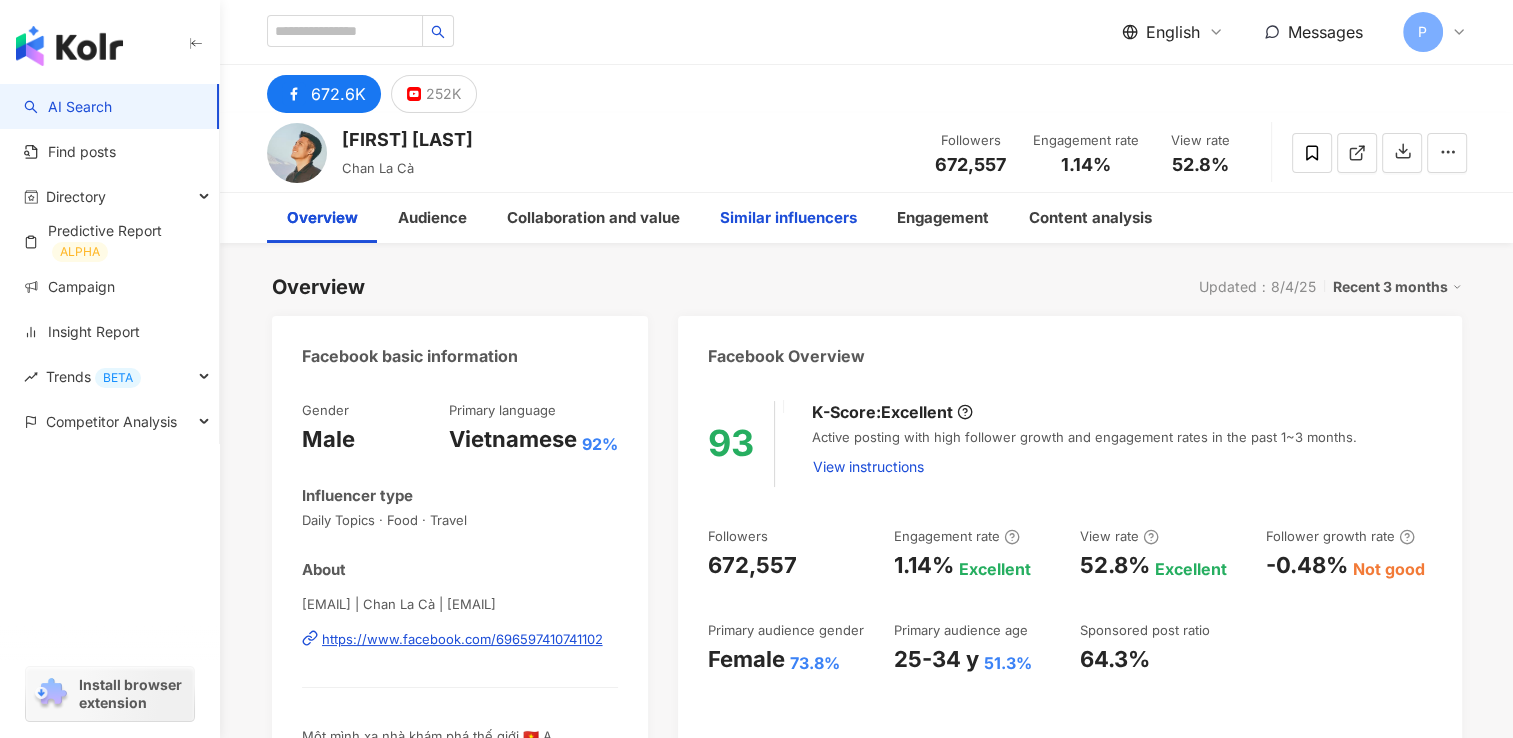 click on "Similar influencers" at bounding box center (788, 218) 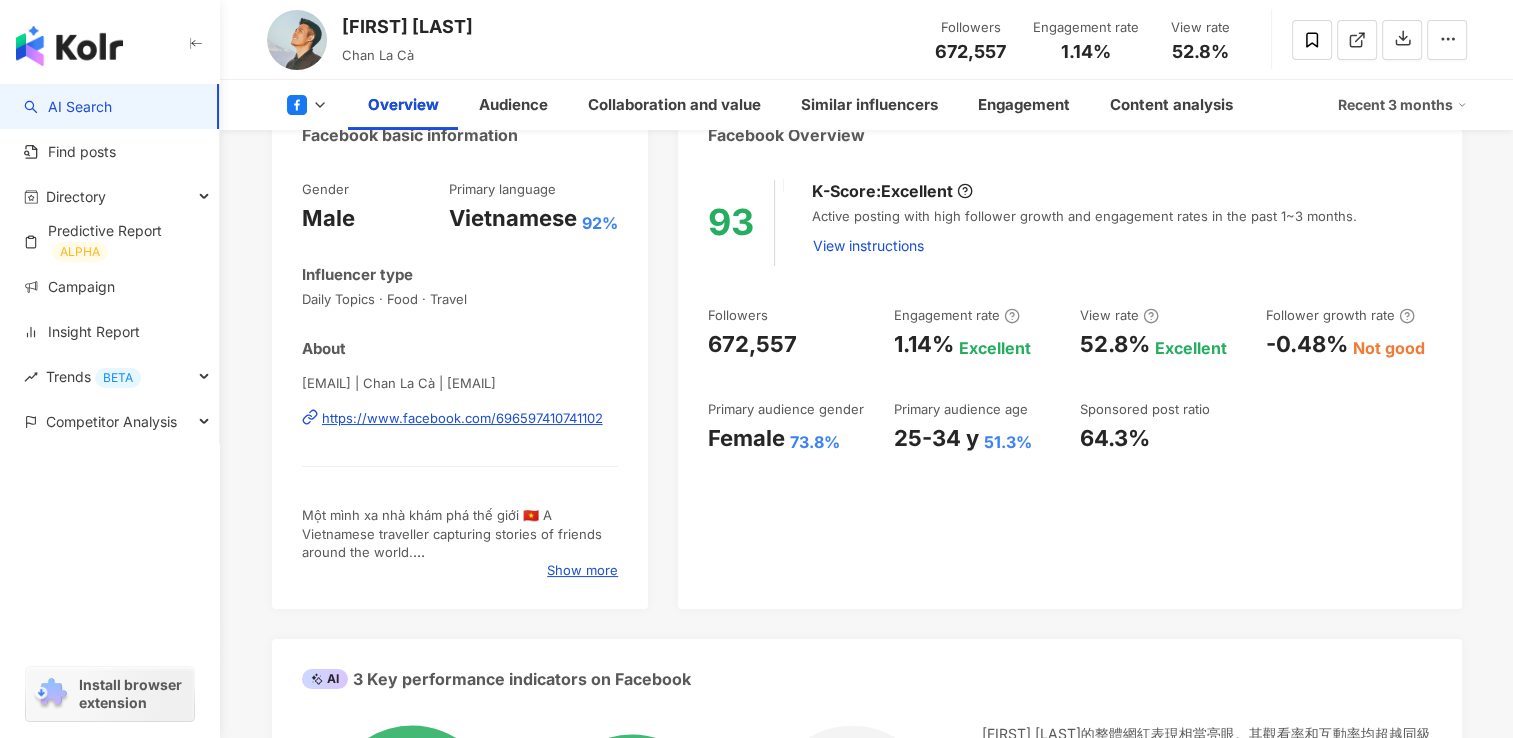 scroll, scrollTop: 0, scrollLeft: 0, axis: both 